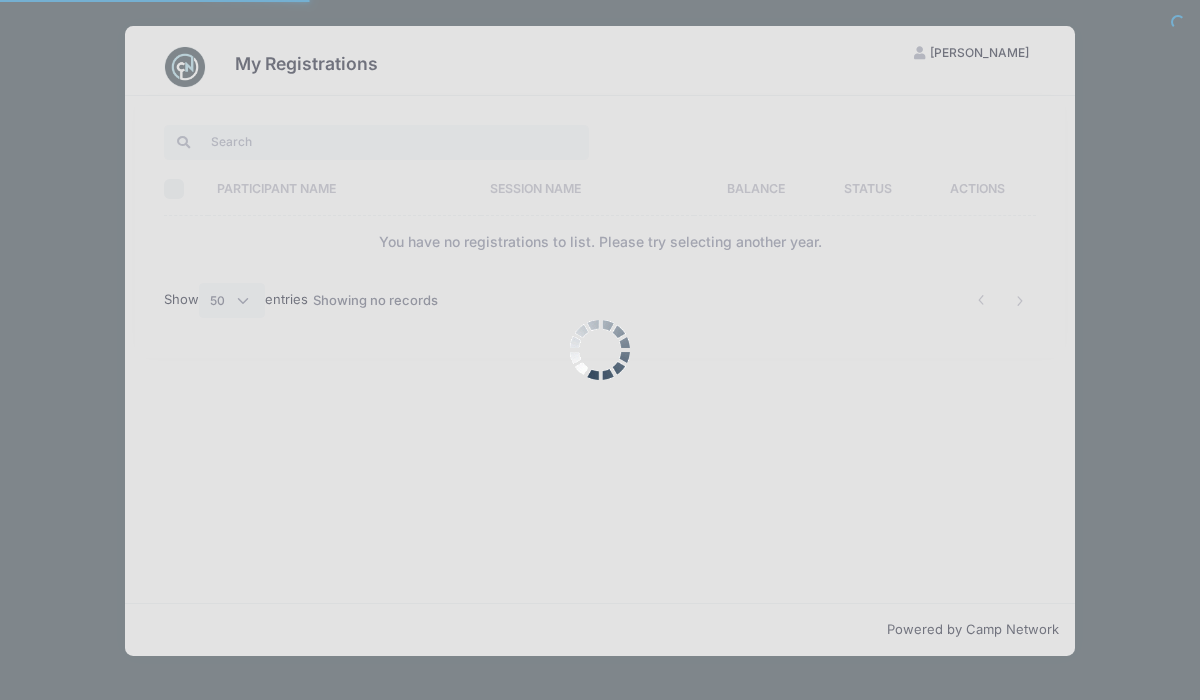 select on "50" 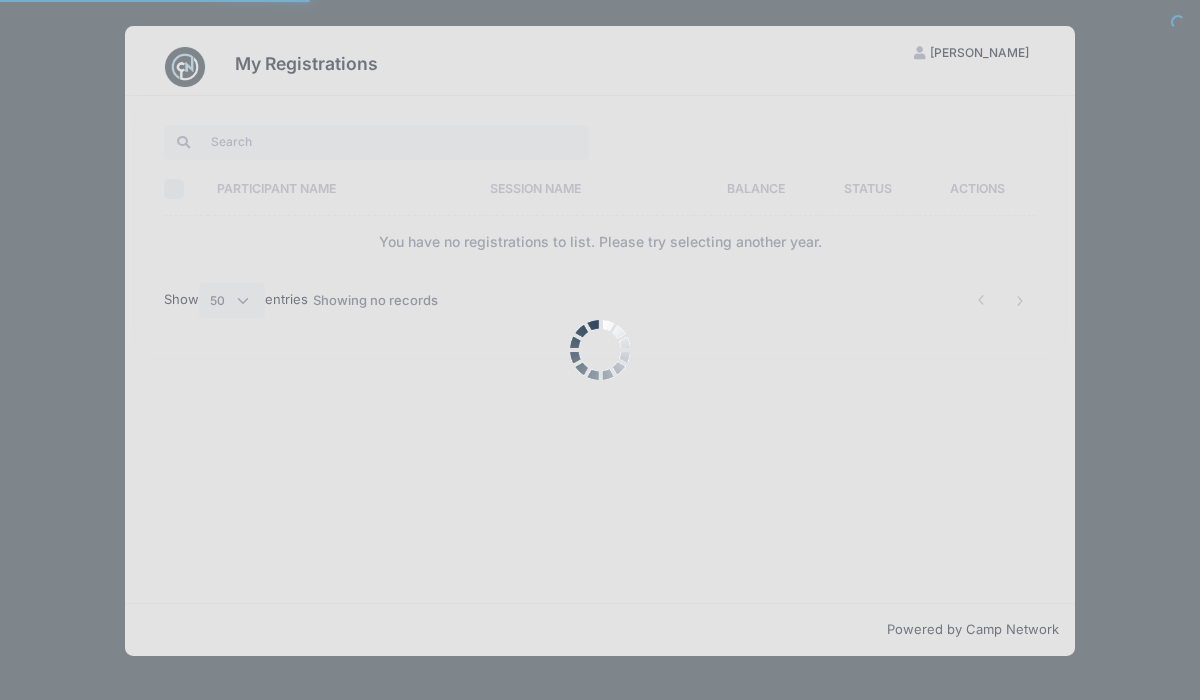 scroll, scrollTop: 0, scrollLeft: 0, axis: both 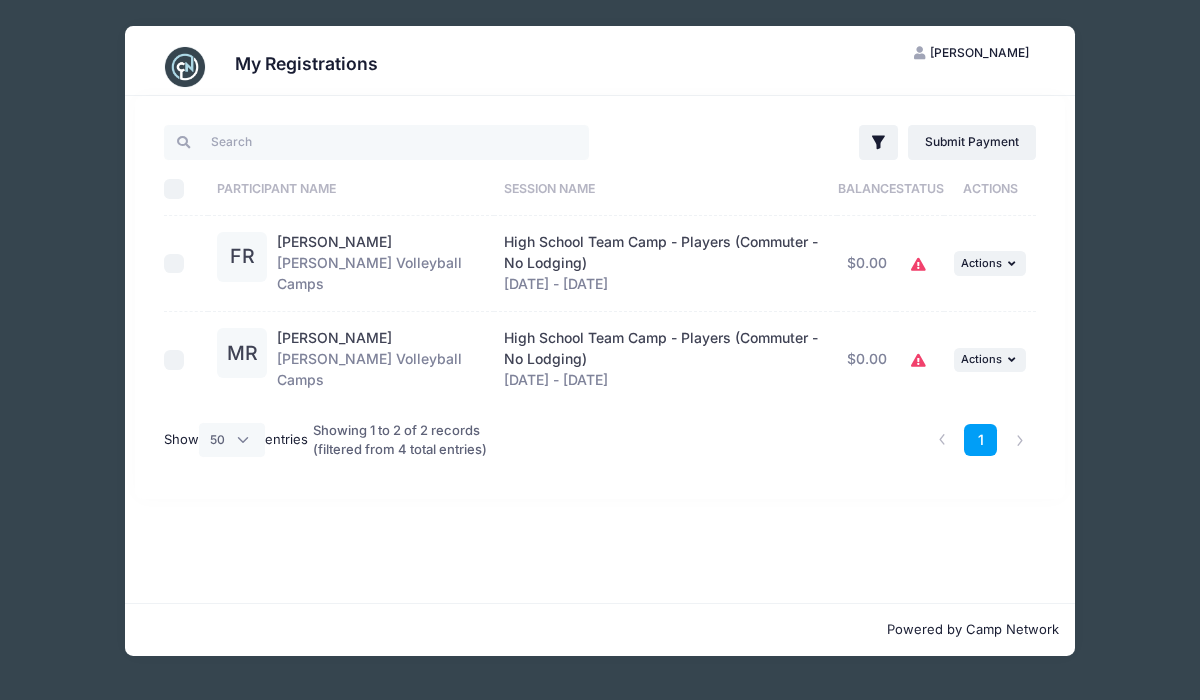 click at bounding box center [174, 360] 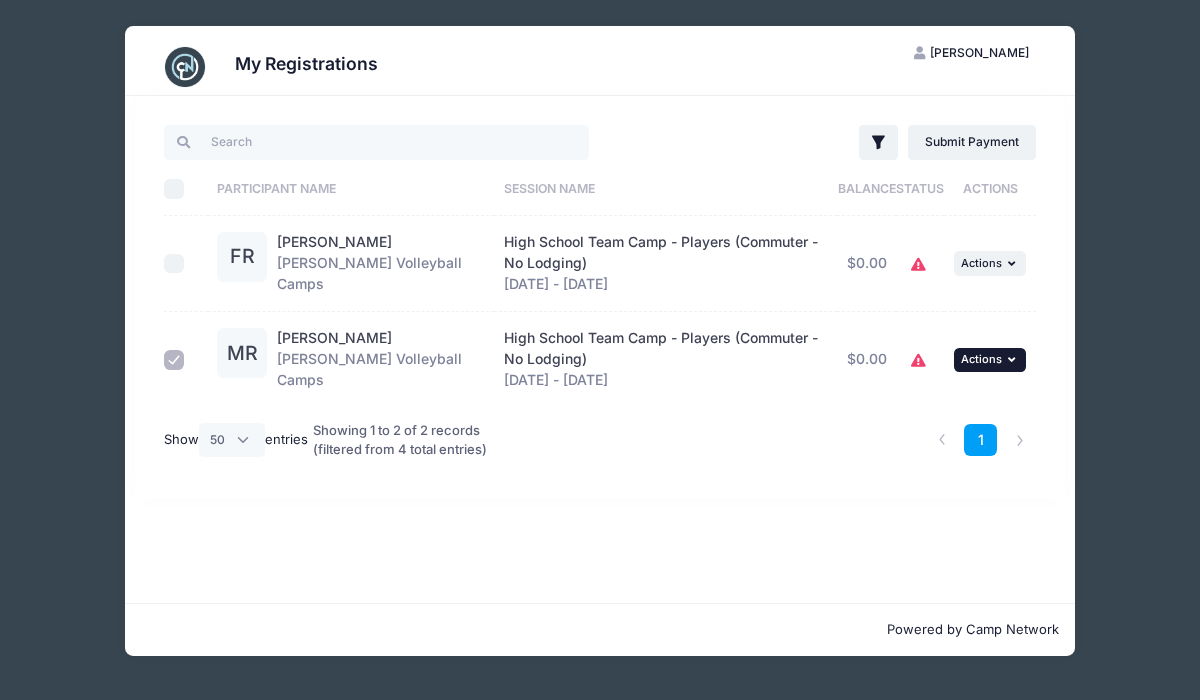 click on "Actions" at bounding box center [981, 359] 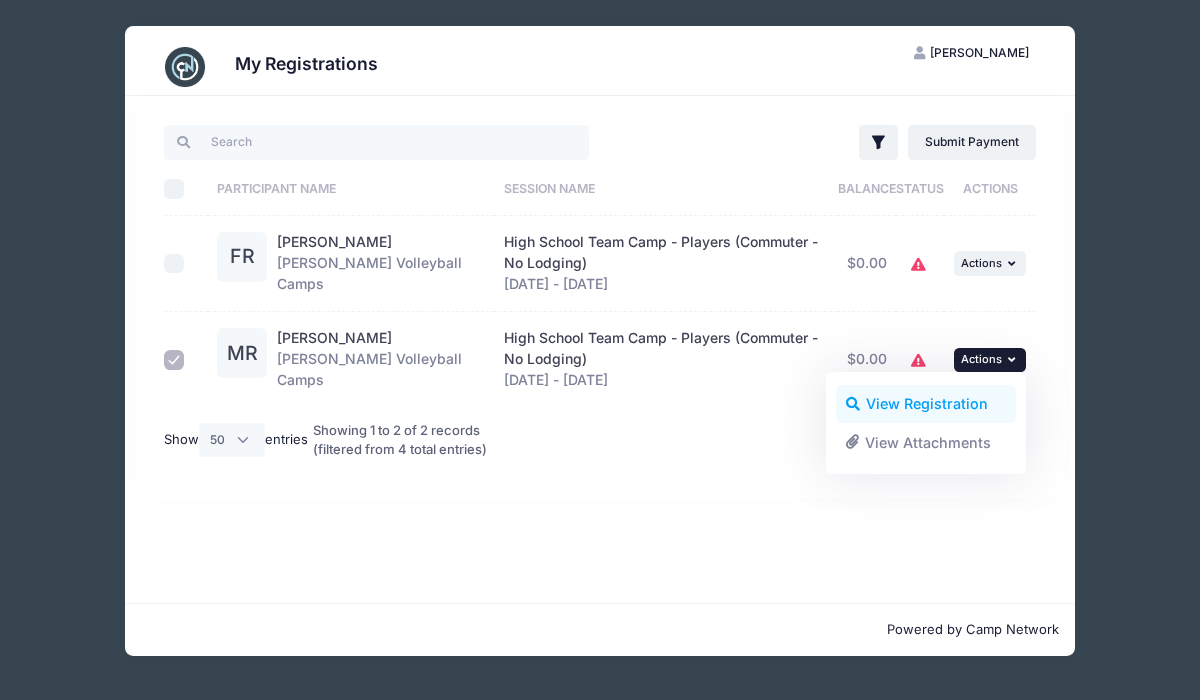 click on "View Registration" at bounding box center [926, 404] 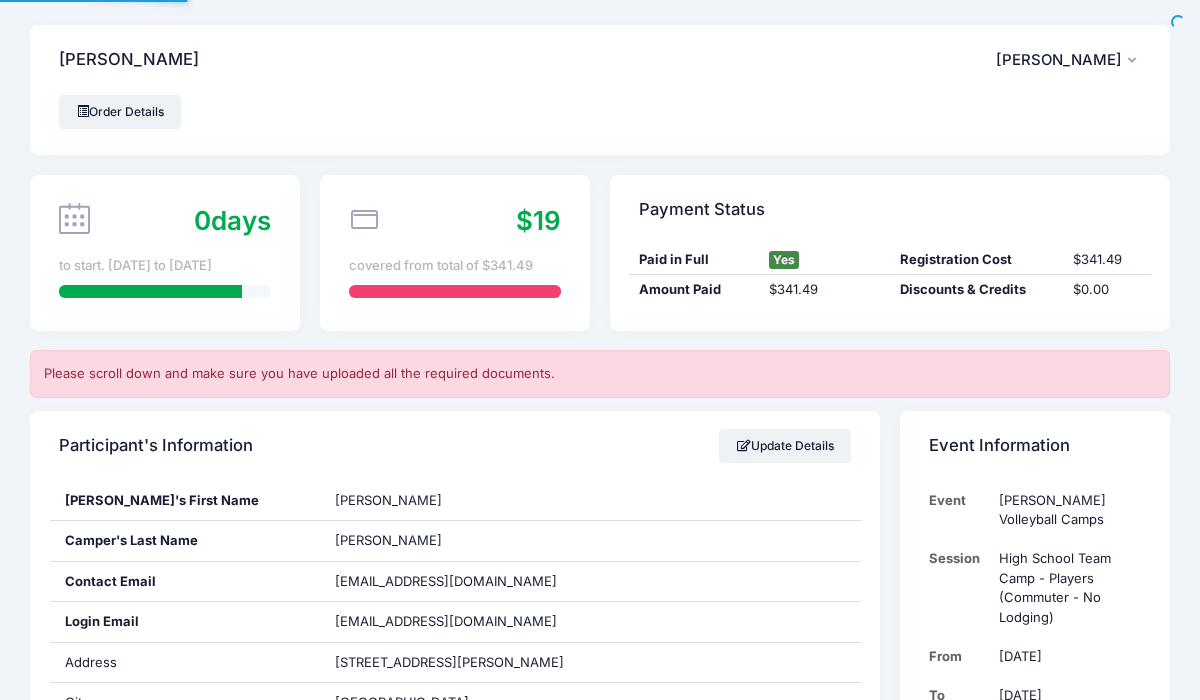 scroll, scrollTop: 0, scrollLeft: 0, axis: both 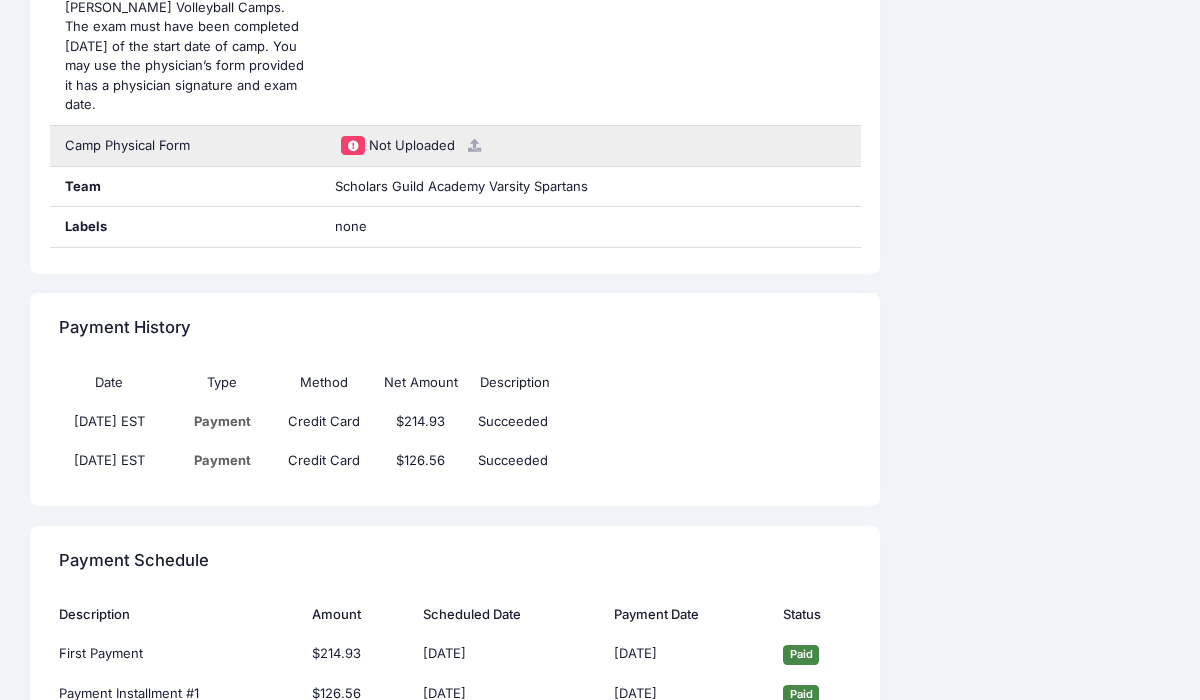click at bounding box center (353, 145) 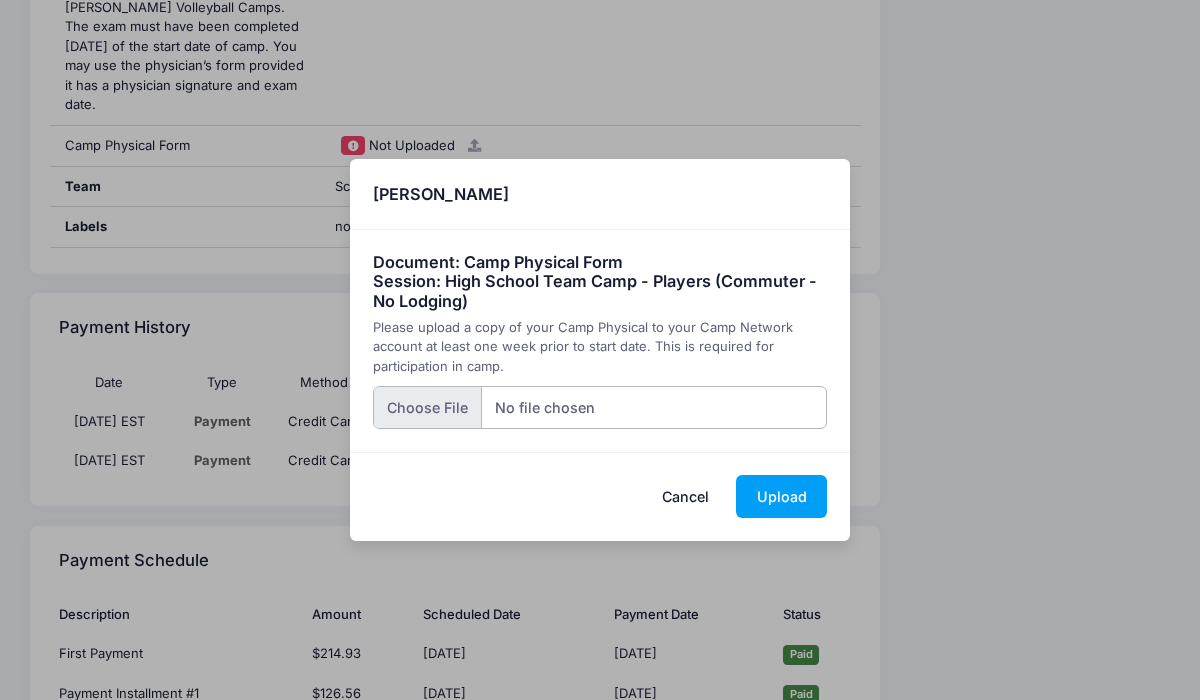 click at bounding box center (600, 407) 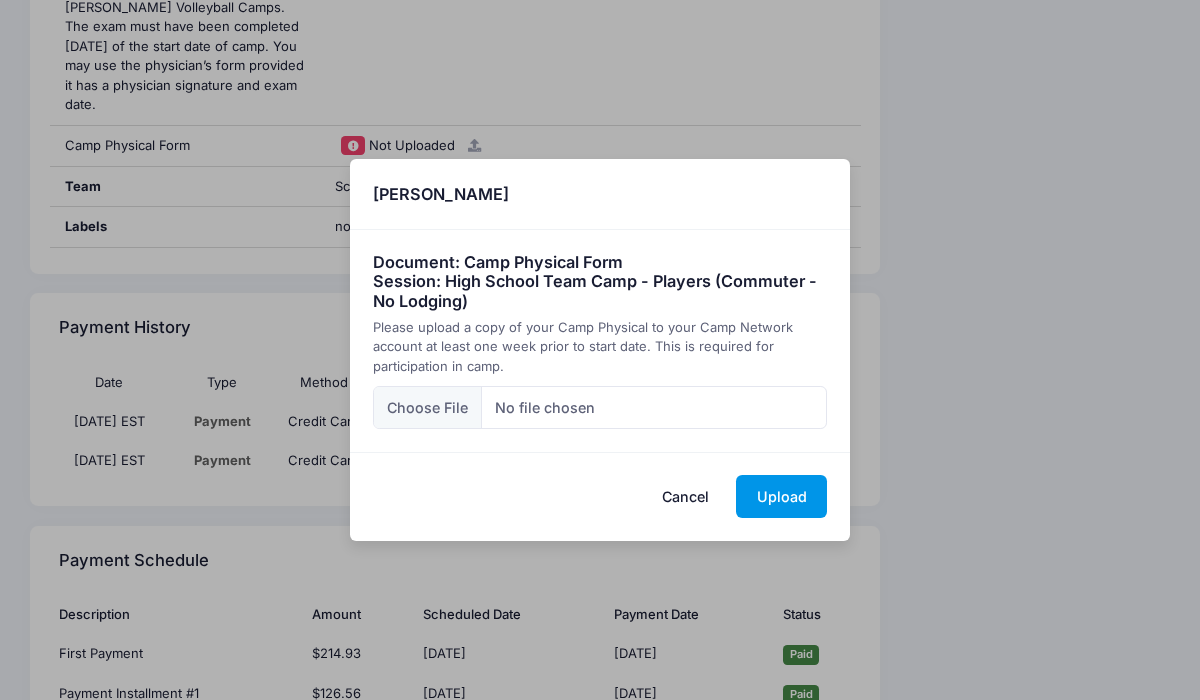 click on "Upload" at bounding box center (781, 496) 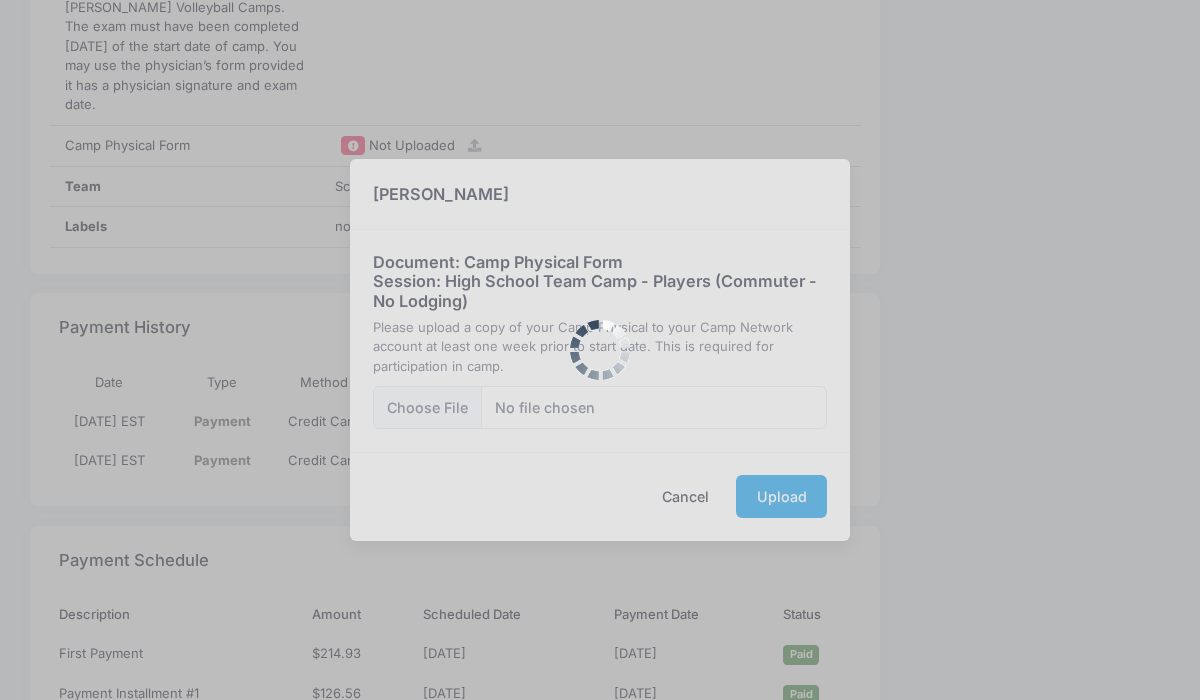 scroll, scrollTop: 0, scrollLeft: 0, axis: both 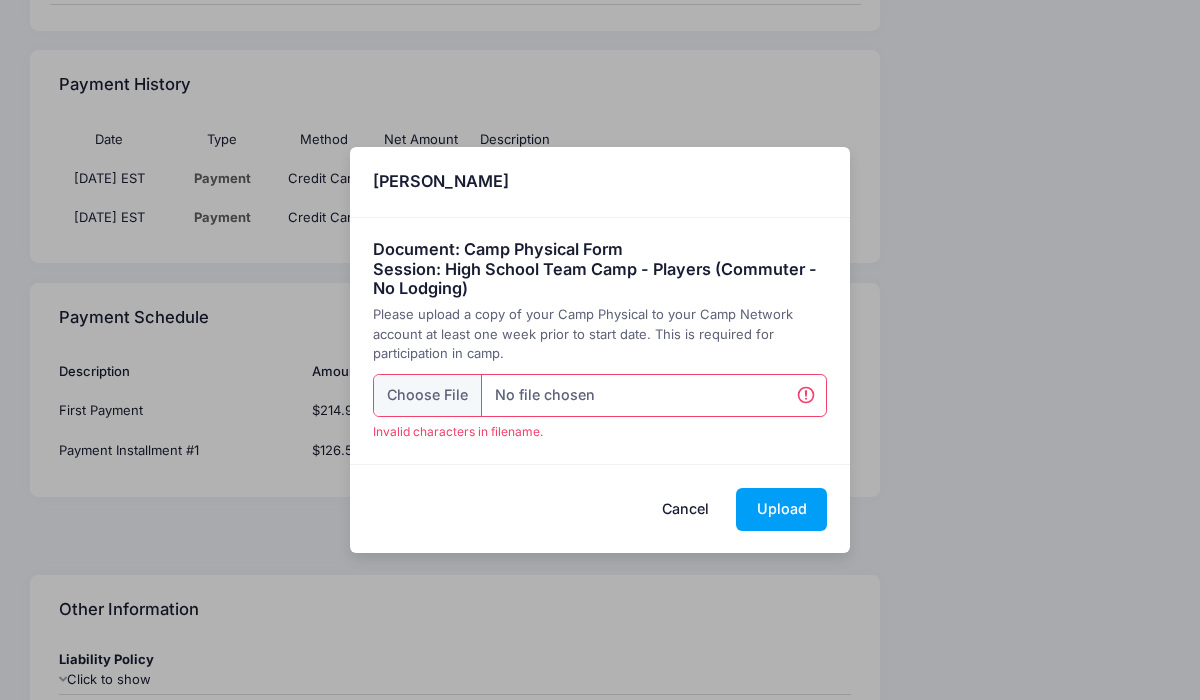 click on "Cancel" at bounding box center [686, 509] 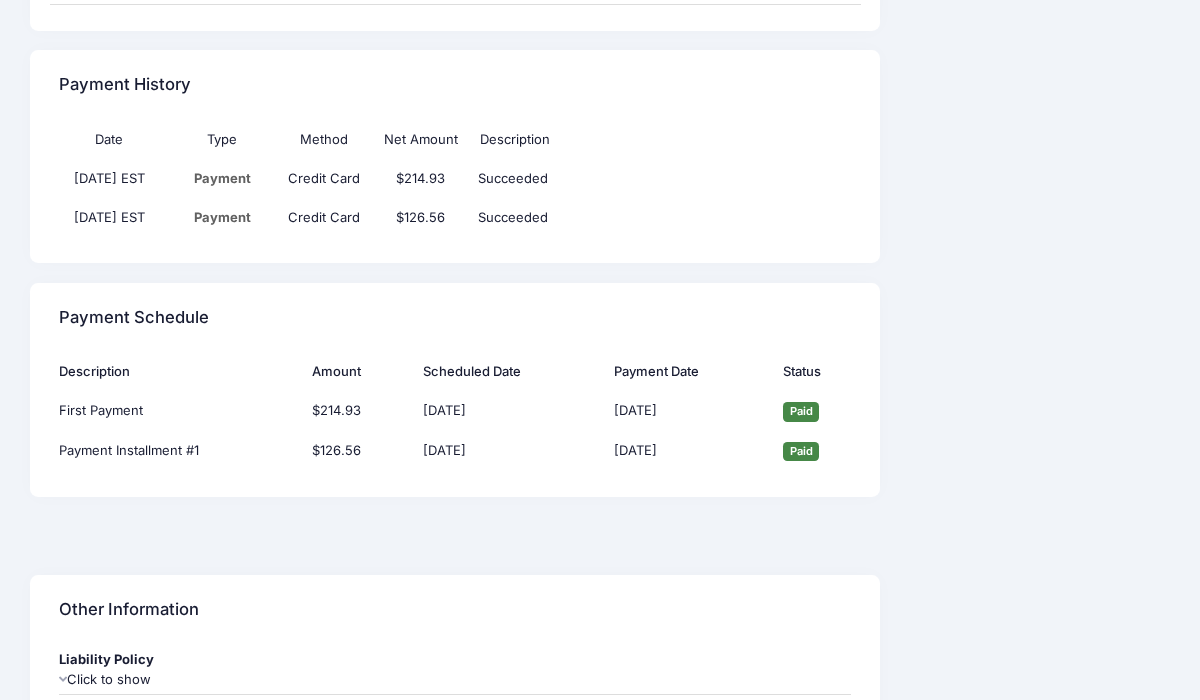 drag, startPoint x: 1052, startPoint y: 106, endPoint x: 1191, endPoint y: -38, distance: 200.14246 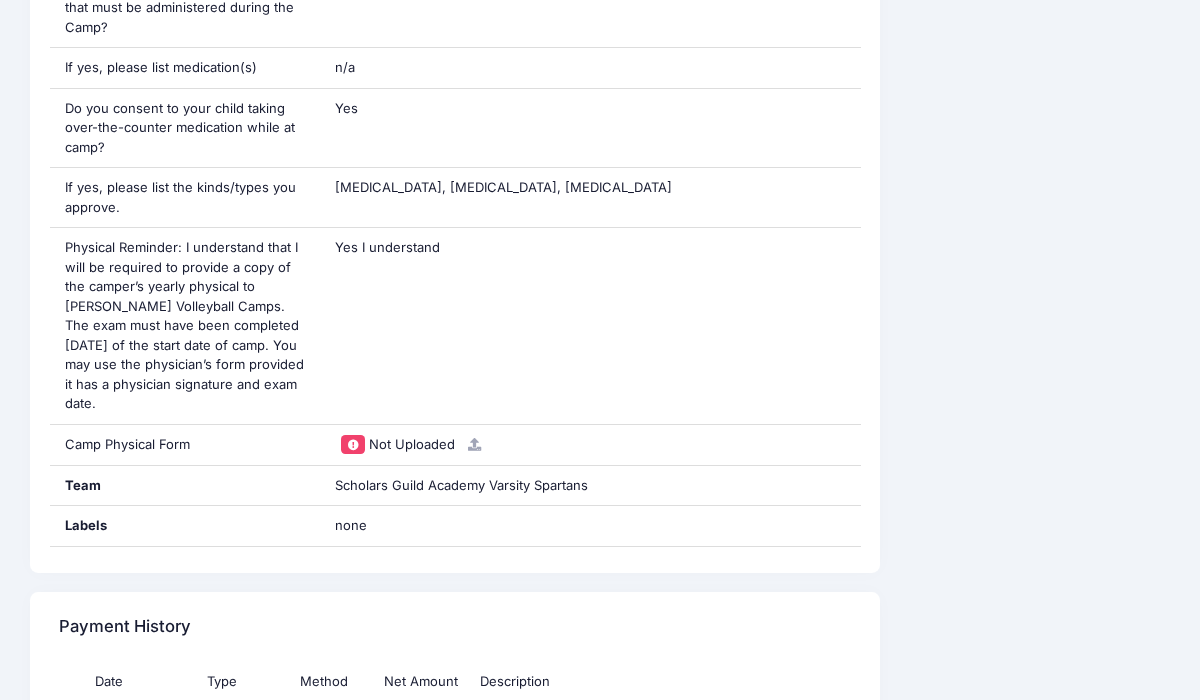 scroll, scrollTop: 2971, scrollLeft: 0, axis: vertical 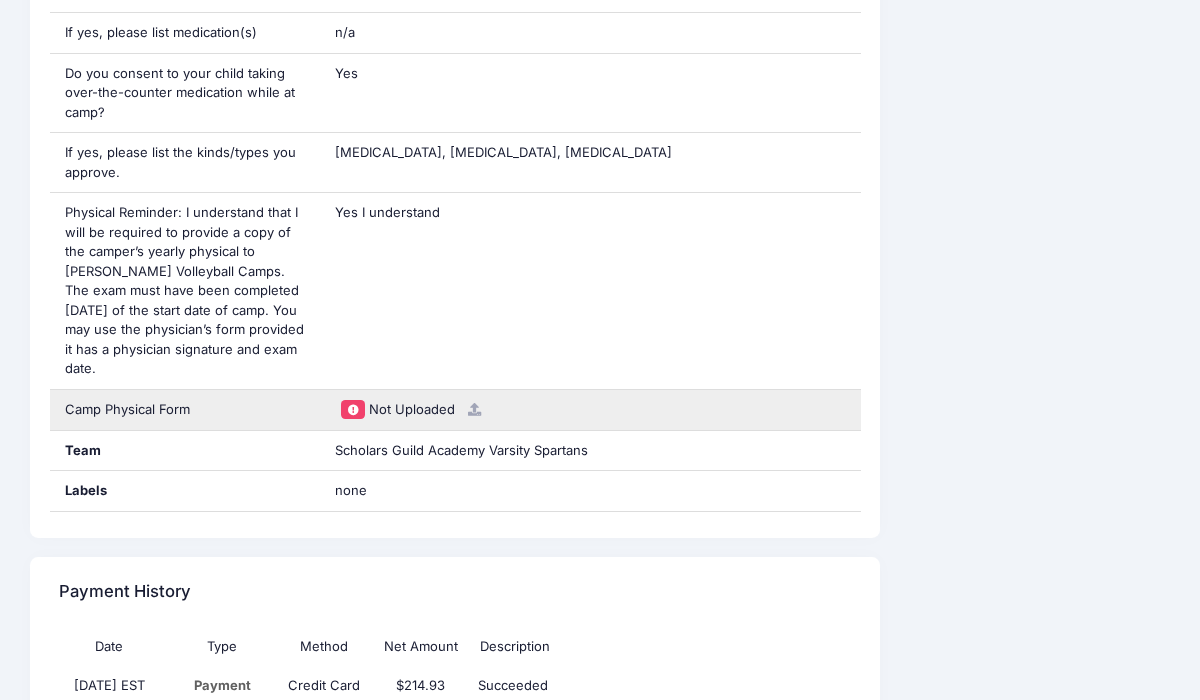 click at bounding box center [474, 409] 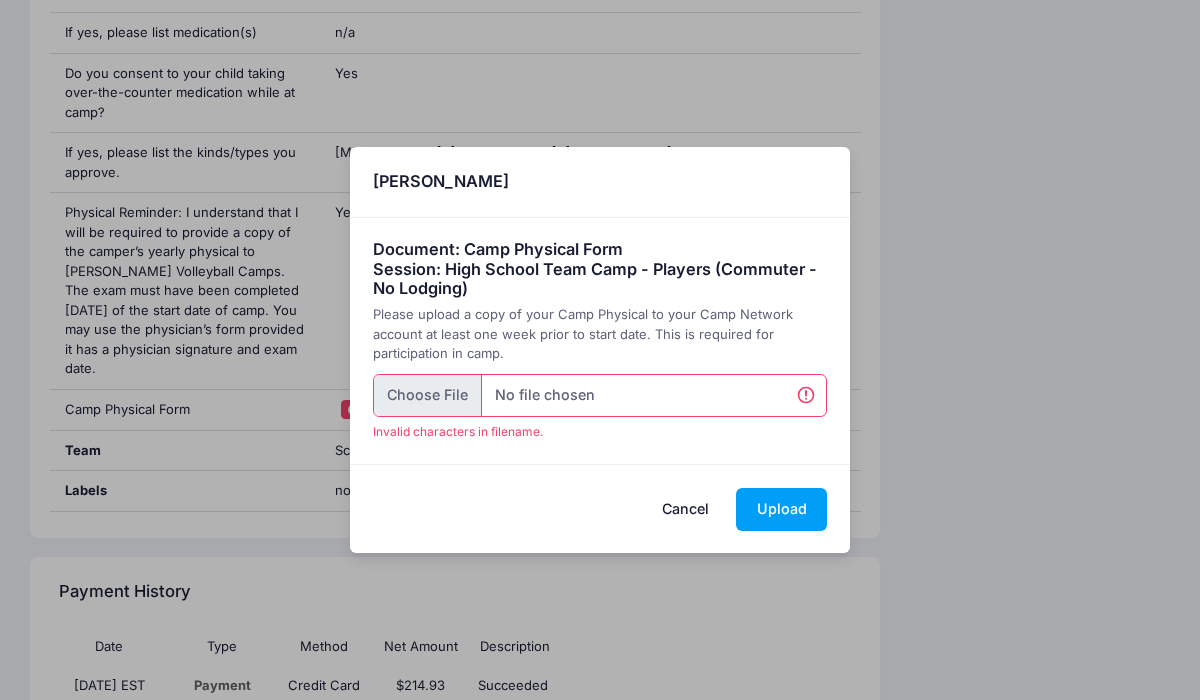 click at bounding box center [600, 395] 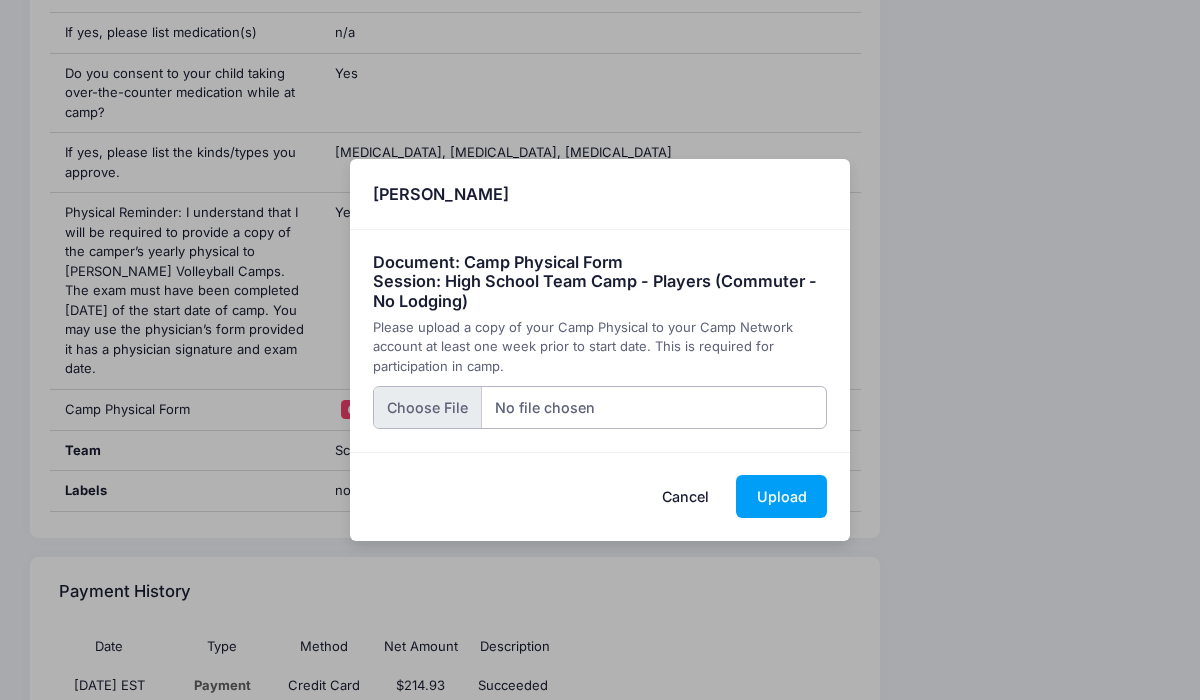 type on "C:\fakepath\Mazie physical pg 4.pdf" 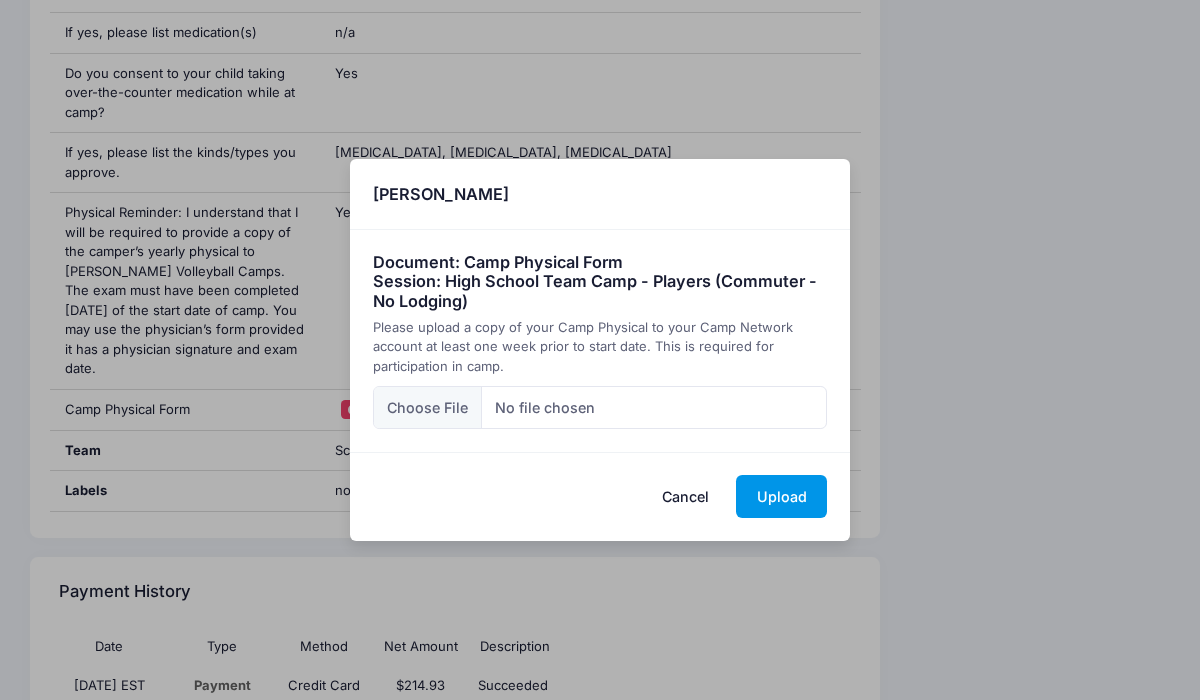 click on "Upload" at bounding box center (781, 496) 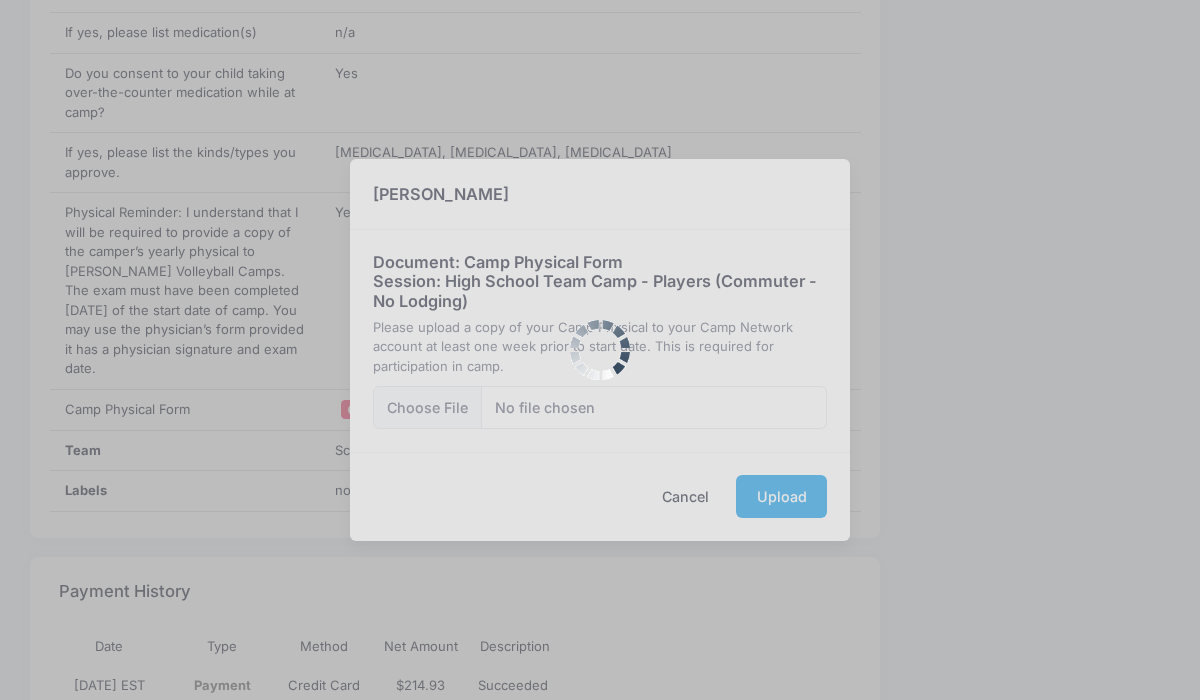 scroll, scrollTop: 0, scrollLeft: 0, axis: both 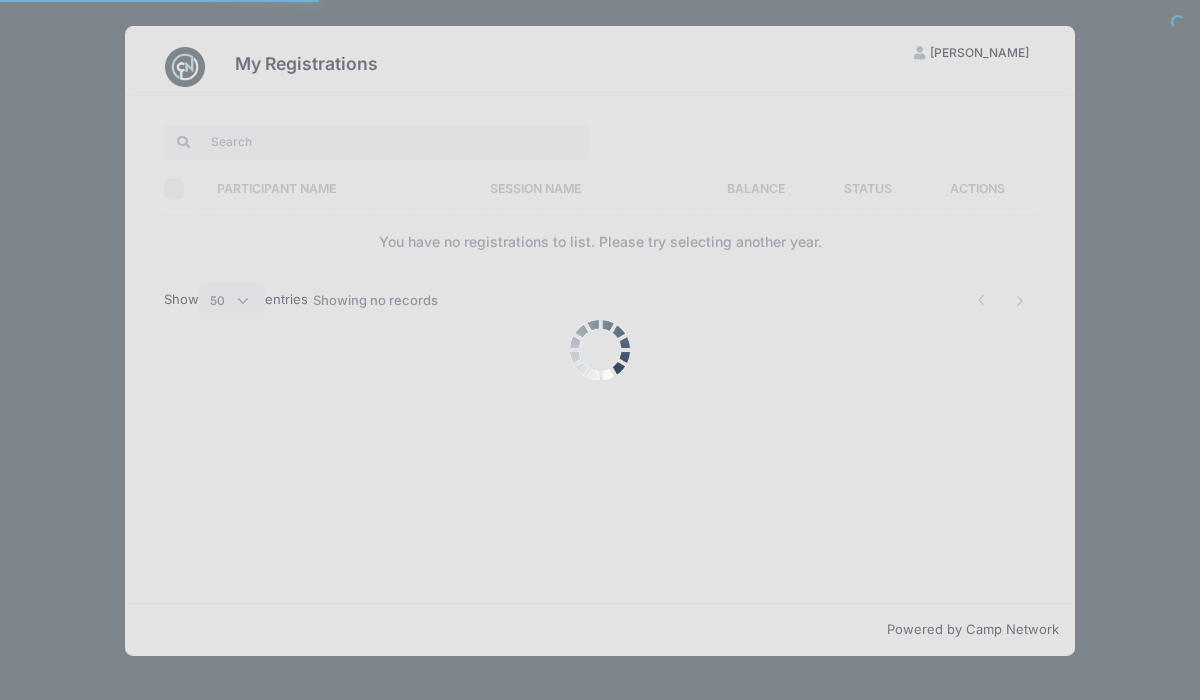 select on "50" 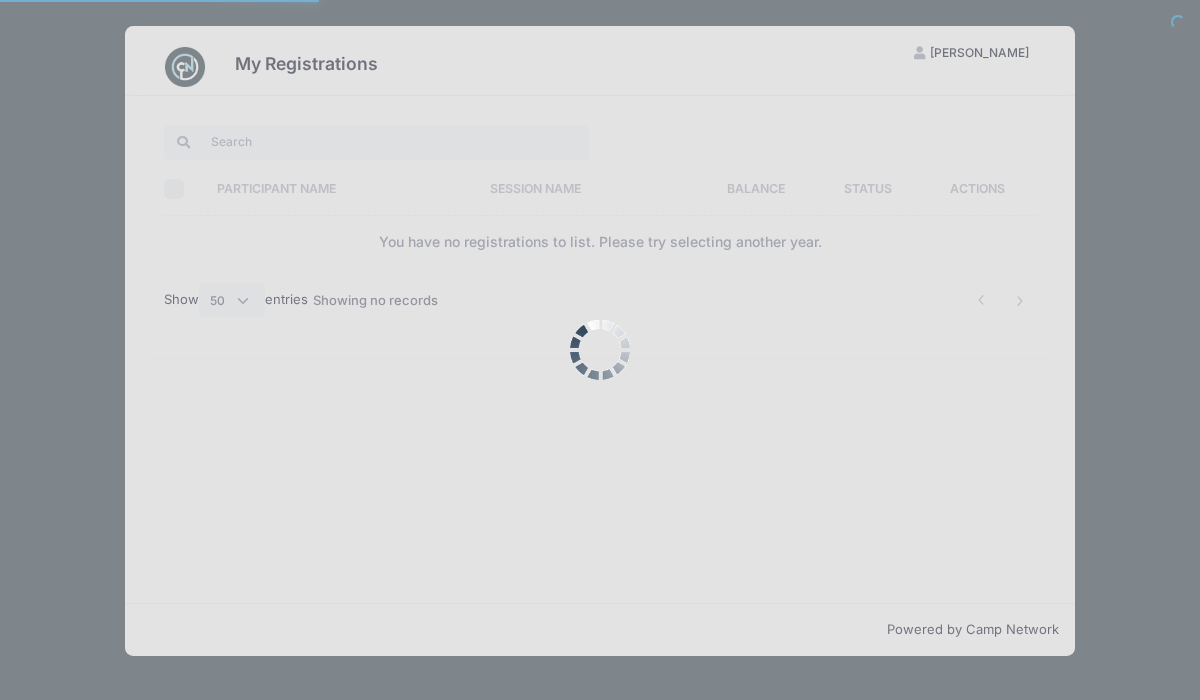 scroll, scrollTop: 0, scrollLeft: 0, axis: both 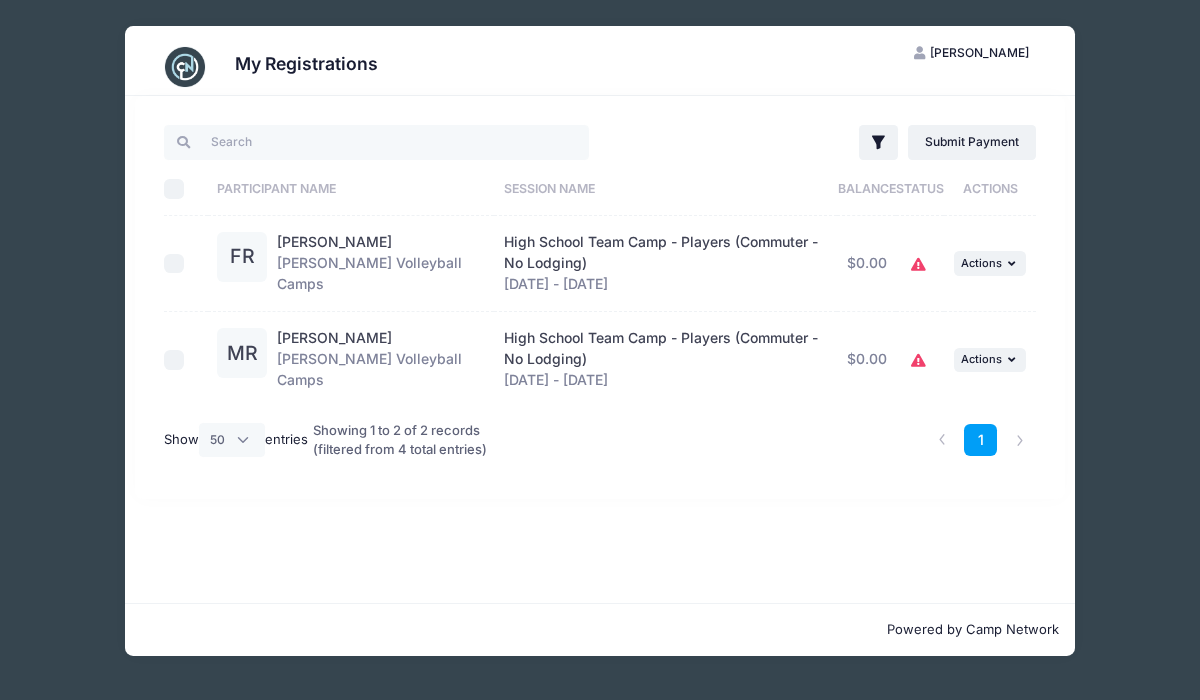 click at bounding box center (174, 264) 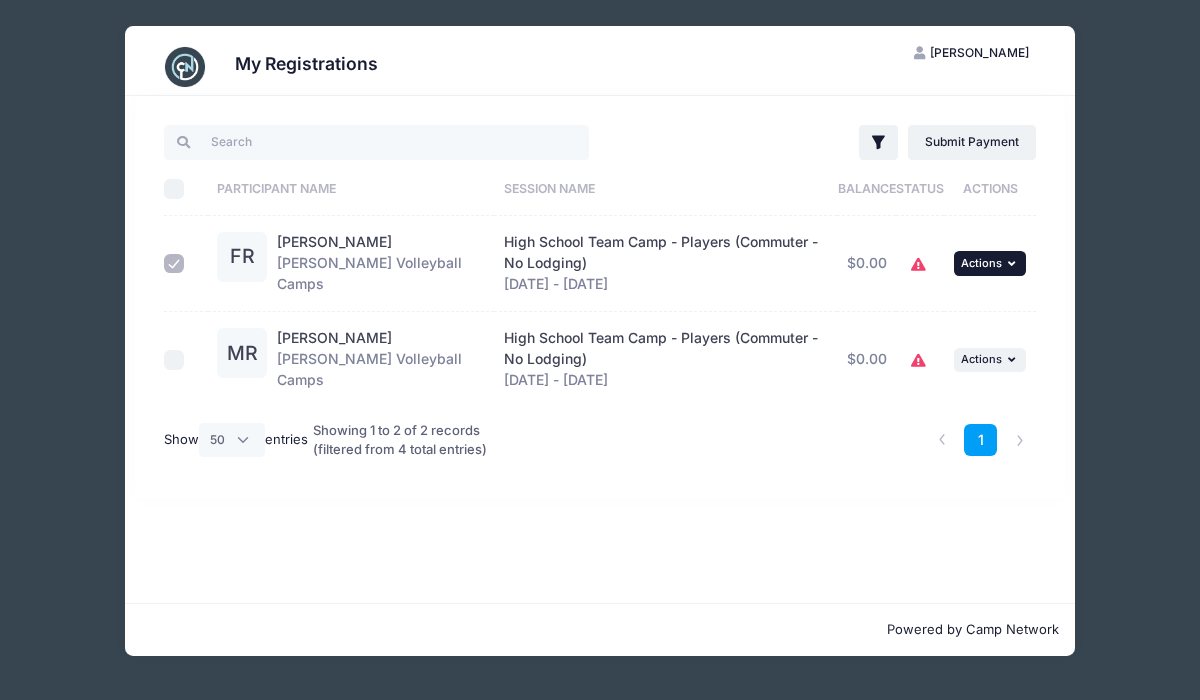 click on "... Actions" at bounding box center (990, 263) 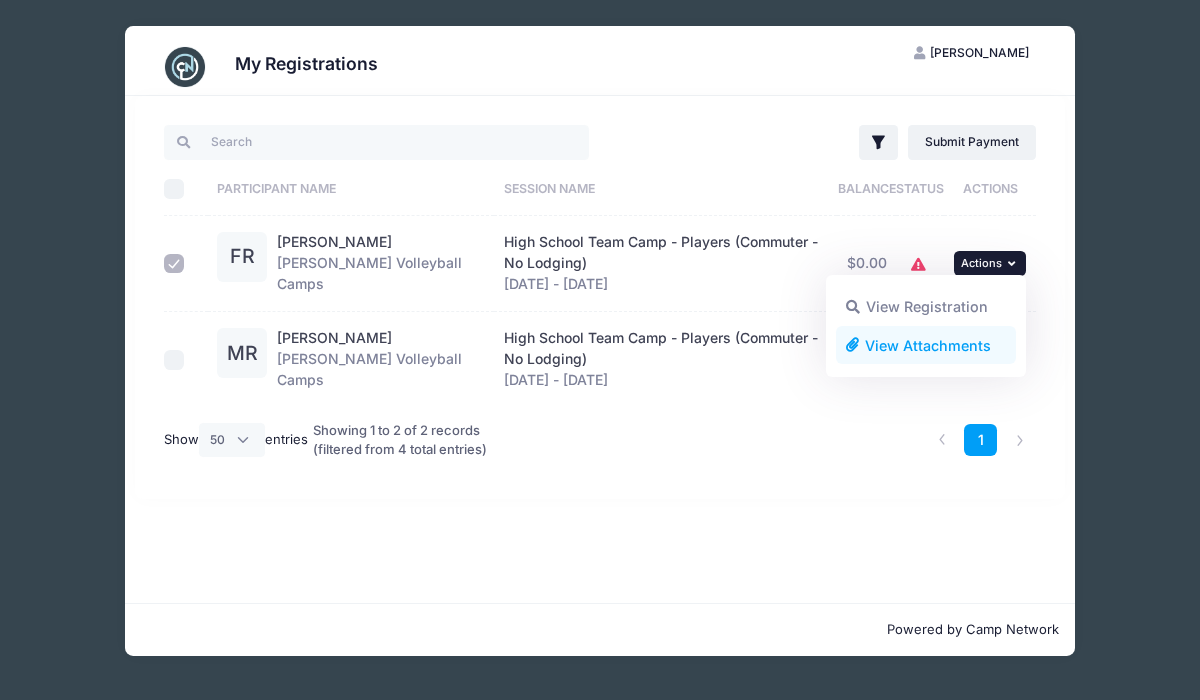 click on "View Attachments" at bounding box center (926, 345) 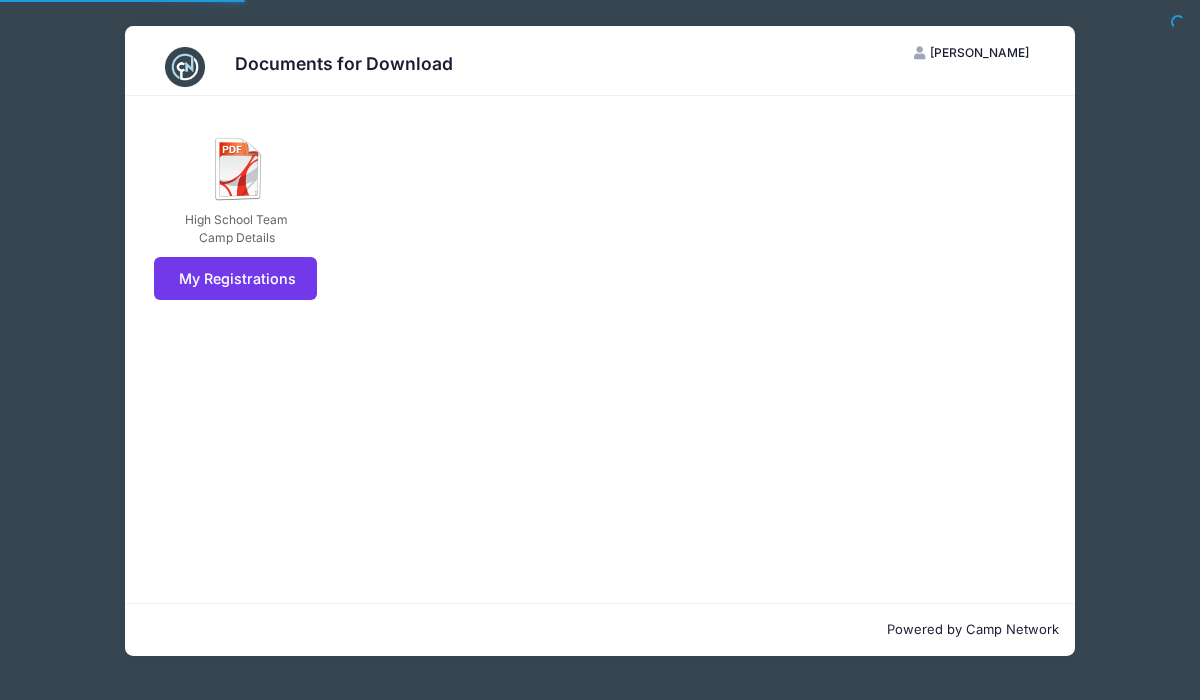 scroll, scrollTop: 0, scrollLeft: 0, axis: both 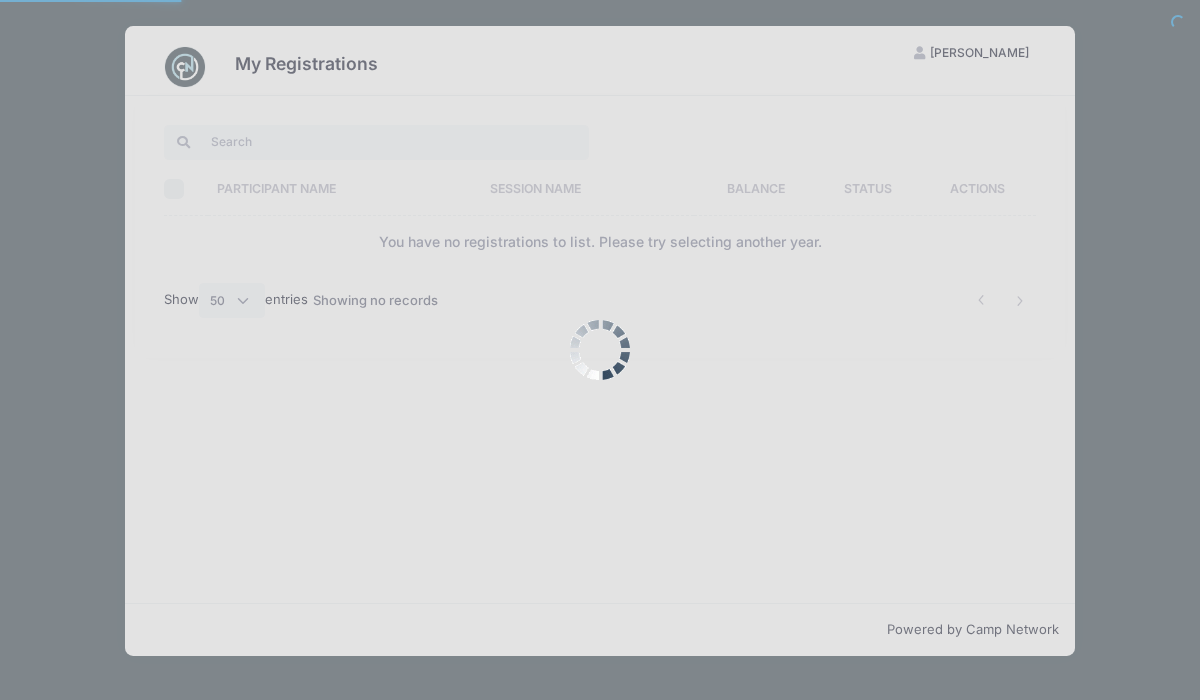 select on "50" 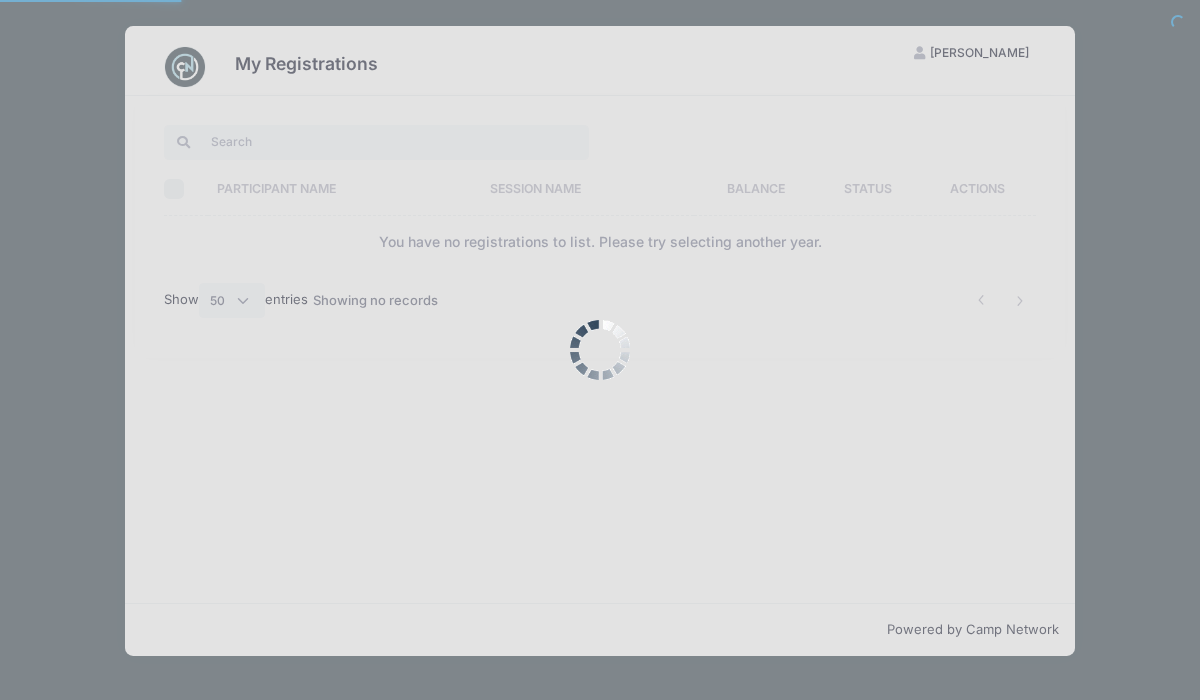 scroll, scrollTop: 0, scrollLeft: 0, axis: both 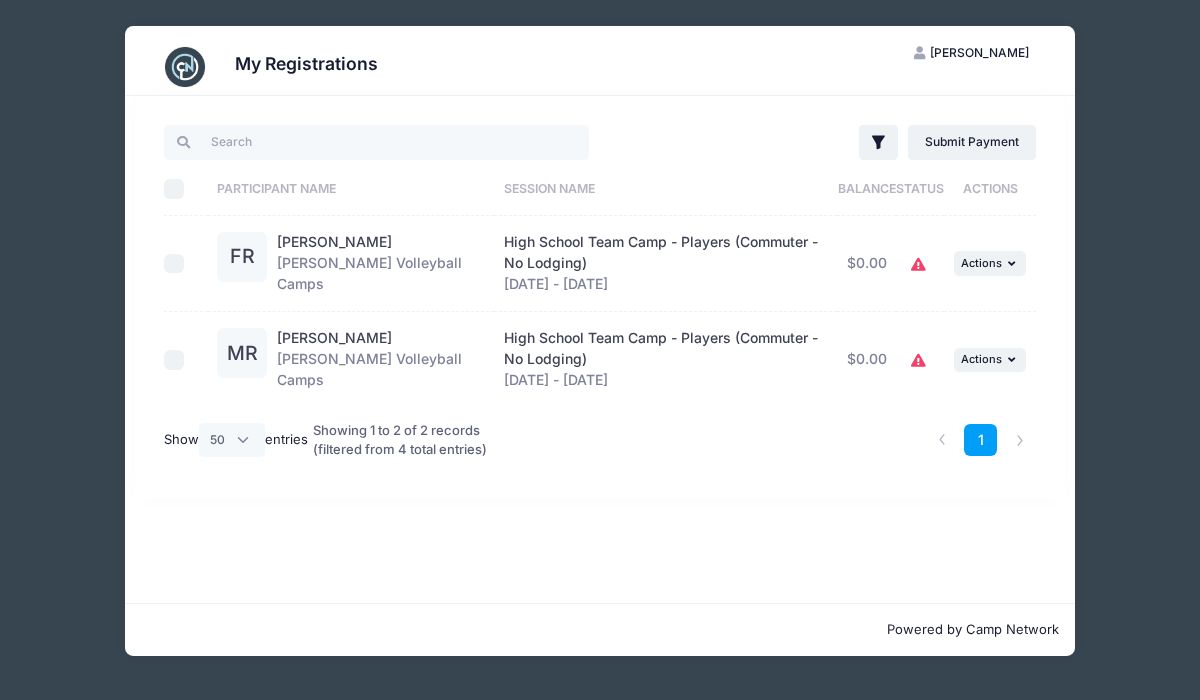 click at bounding box center [174, 264] 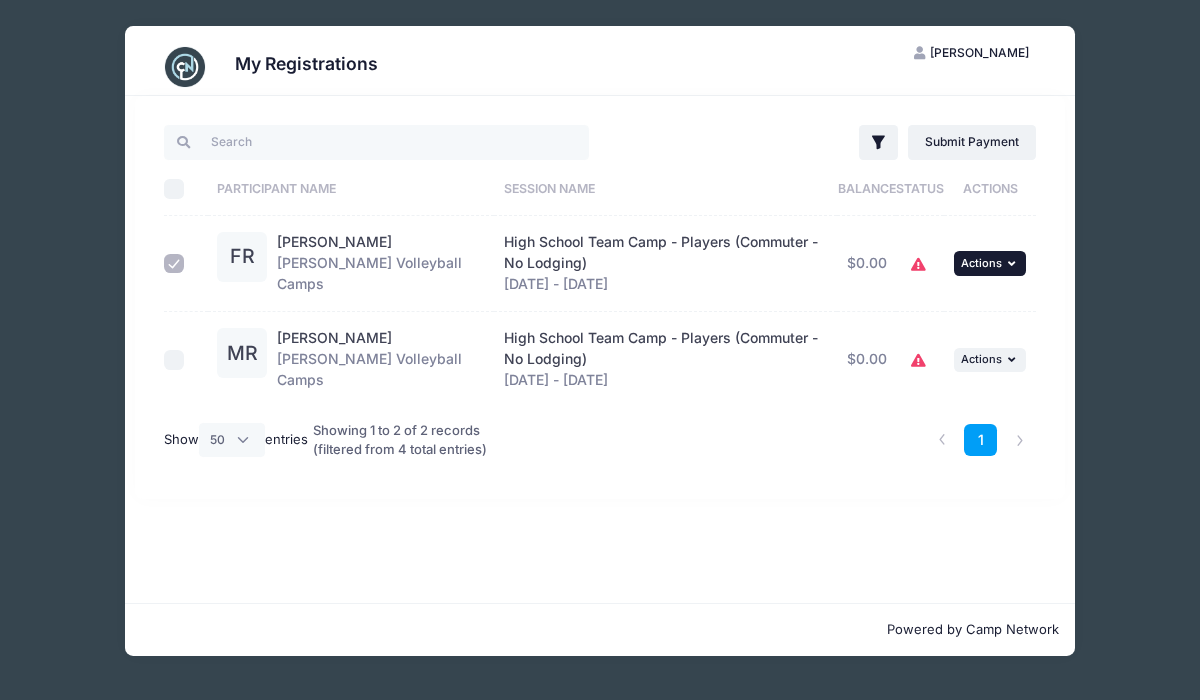 click on "Actions" at bounding box center [981, 263] 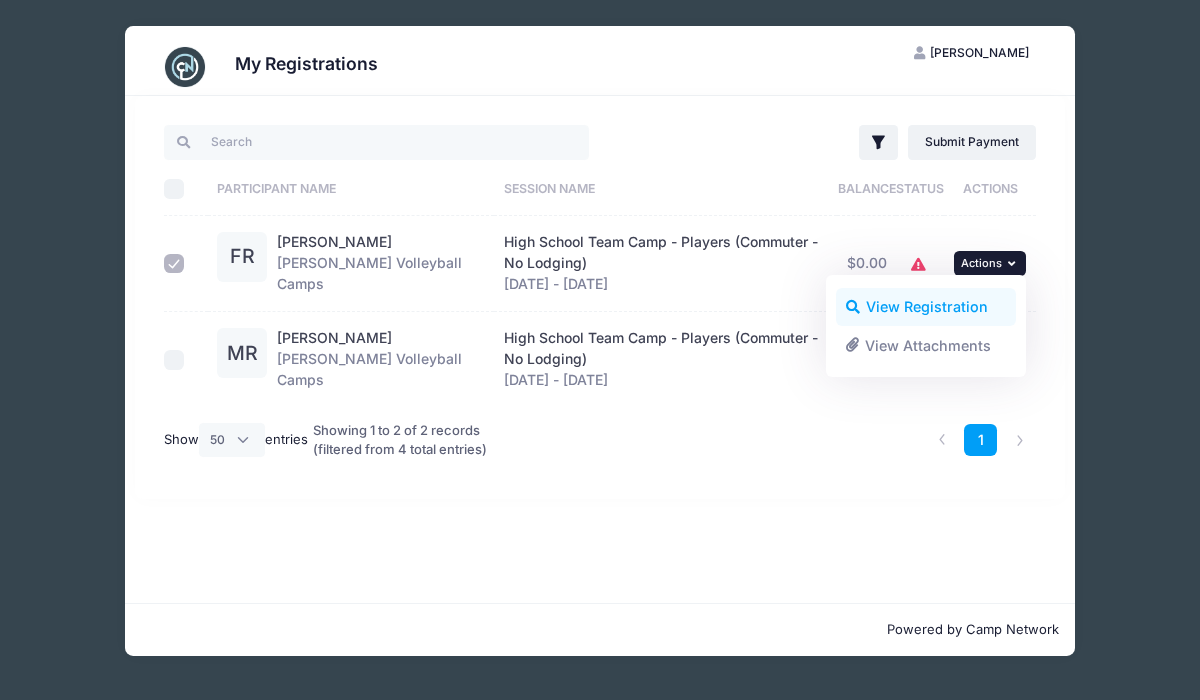 click on "View Registration" at bounding box center (926, 307) 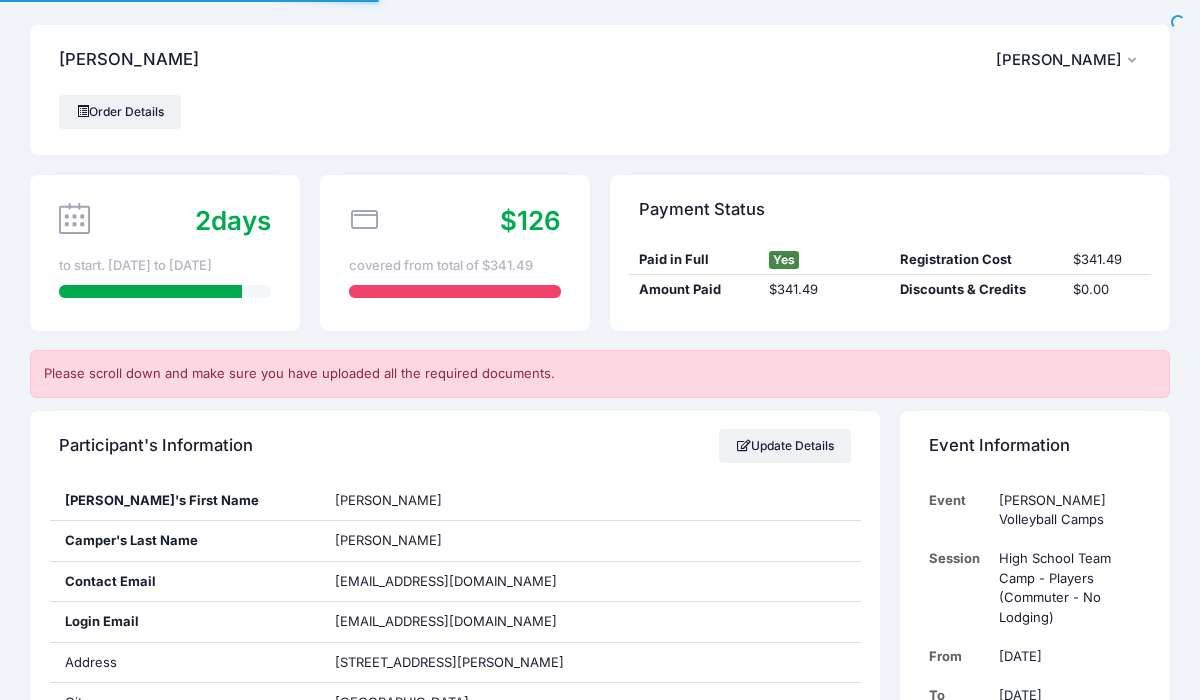 scroll, scrollTop: 0, scrollLeft: 0, axis: both 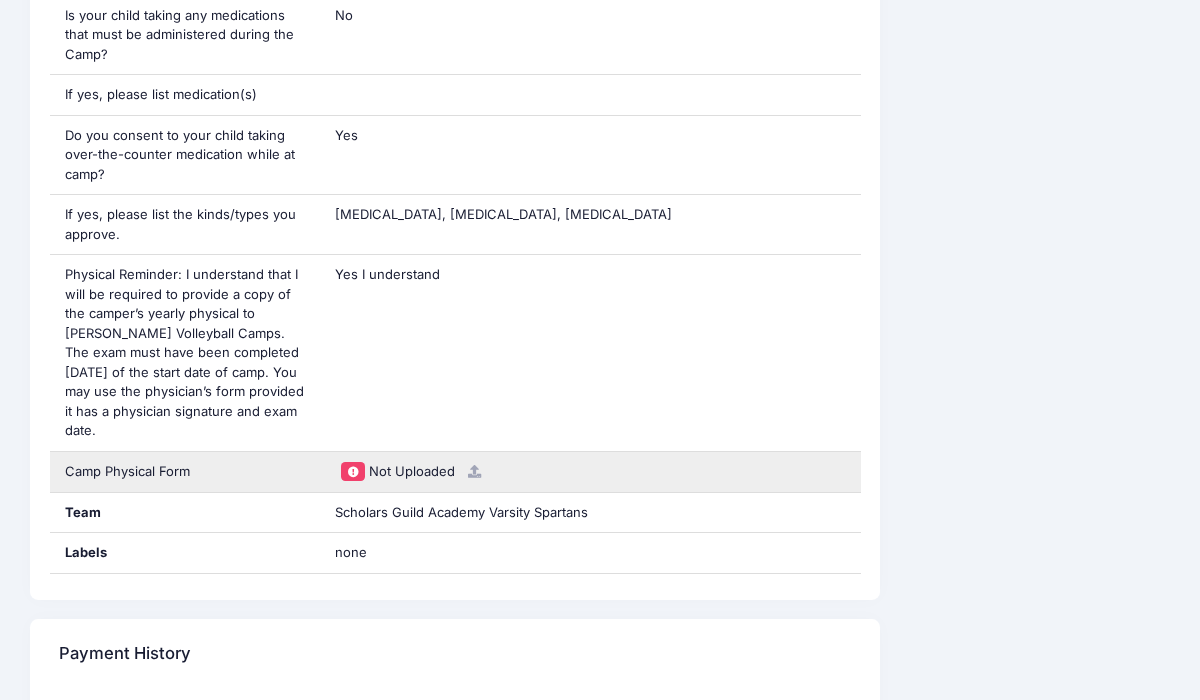 click at bounding box center (474, 471) 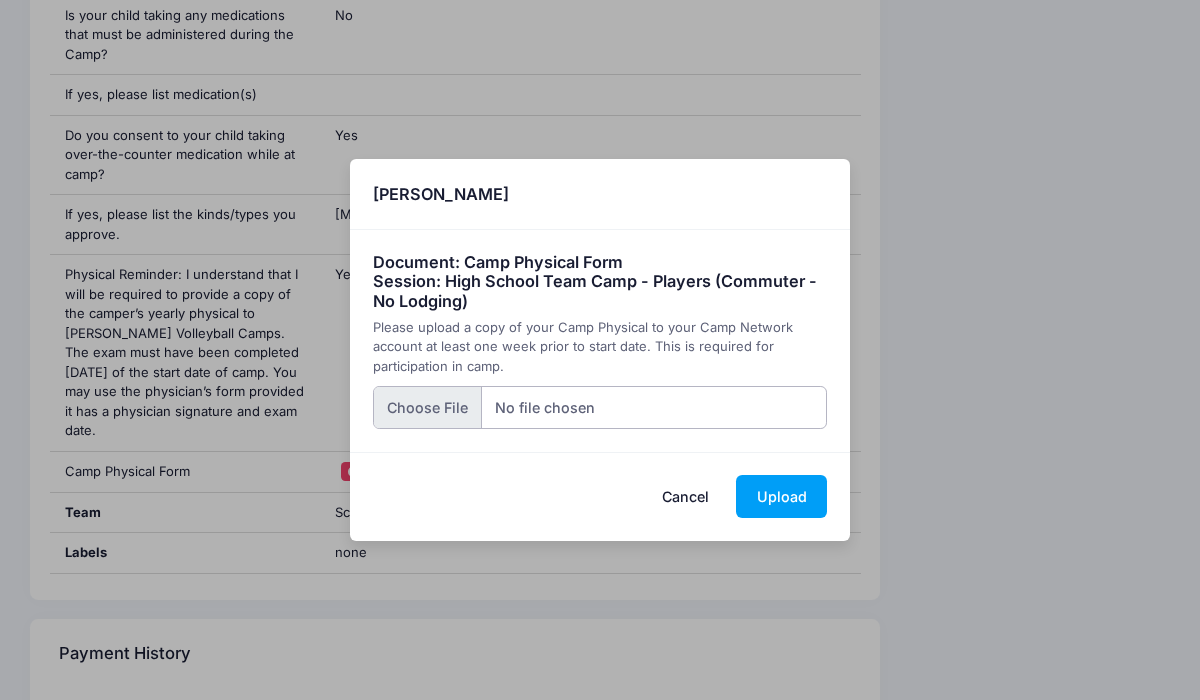 click at bounding box center (600, 407) 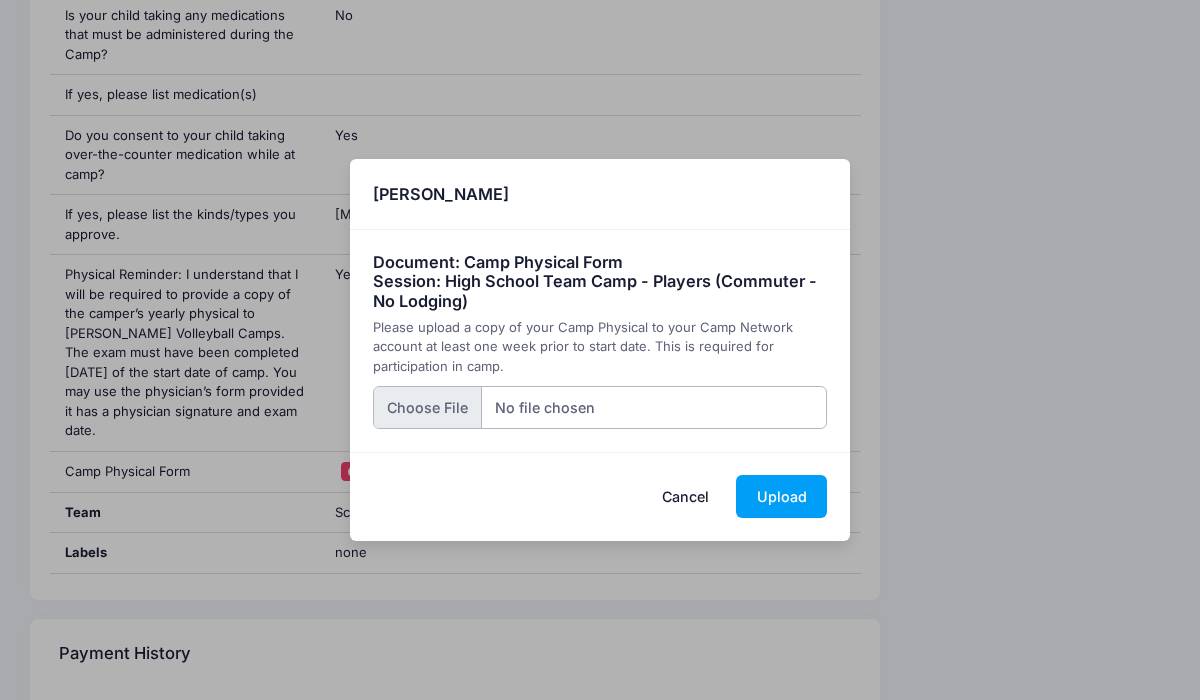 type on "C:\fakepath\Finley physical pg 4.pdf" 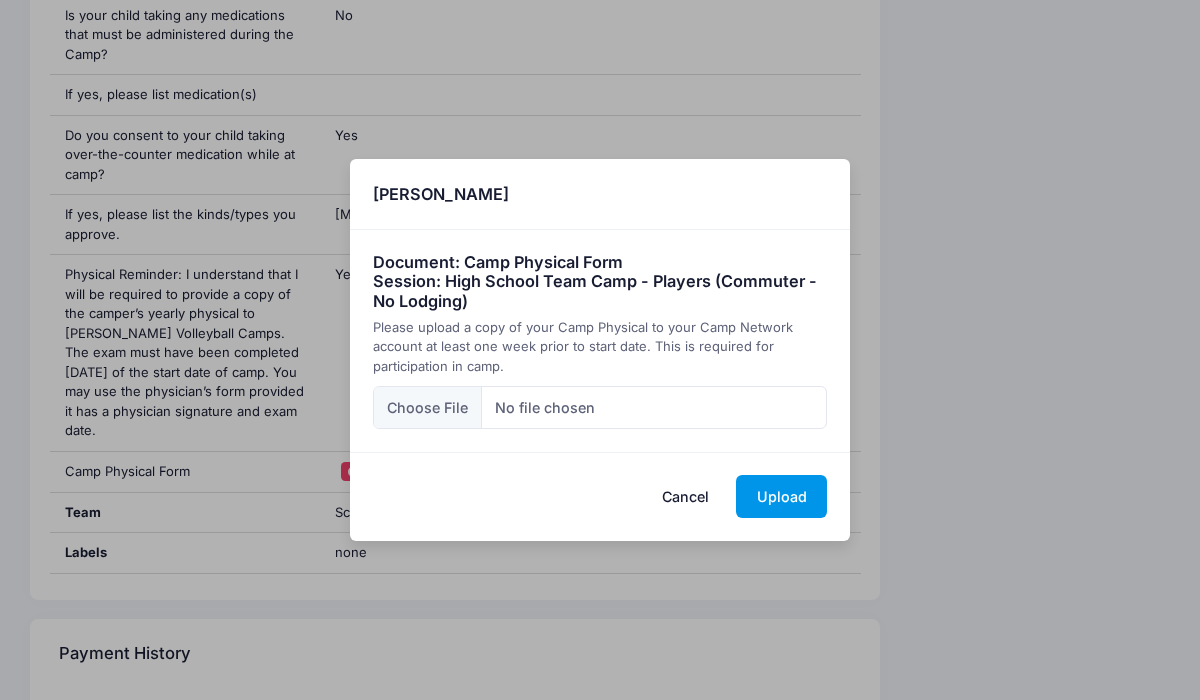 click on "Upload" at bounding box center (781, 496) 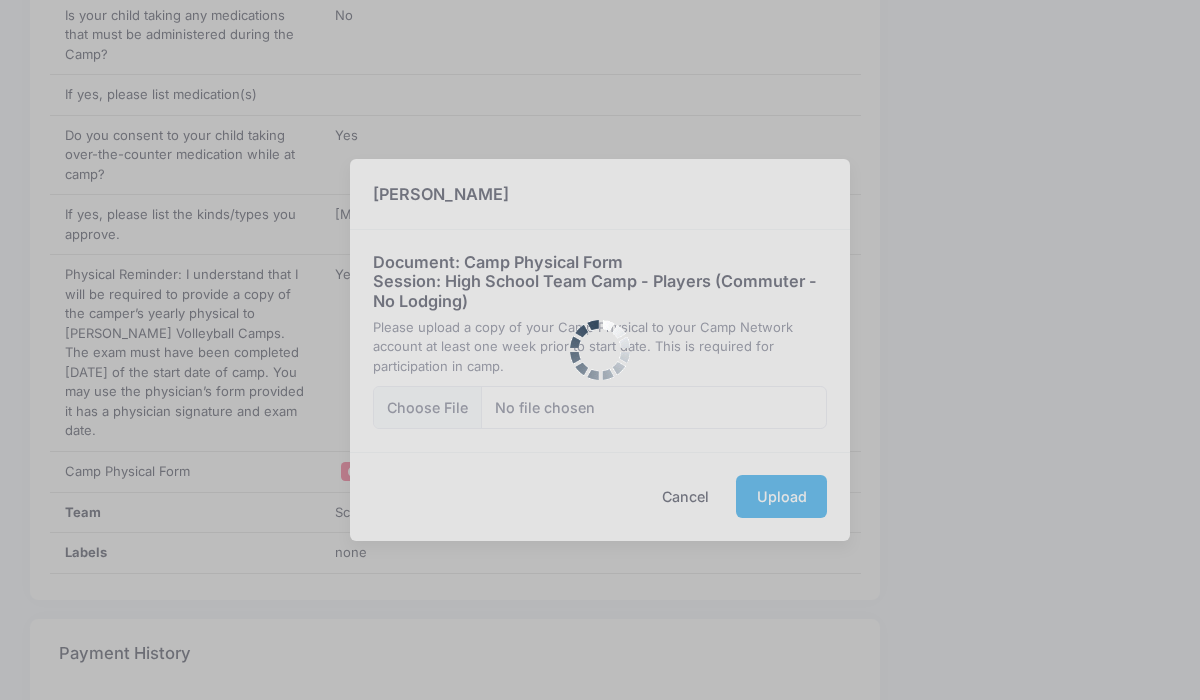 scroll, scrollTop: 0, scrollLeft: 0, axis: both 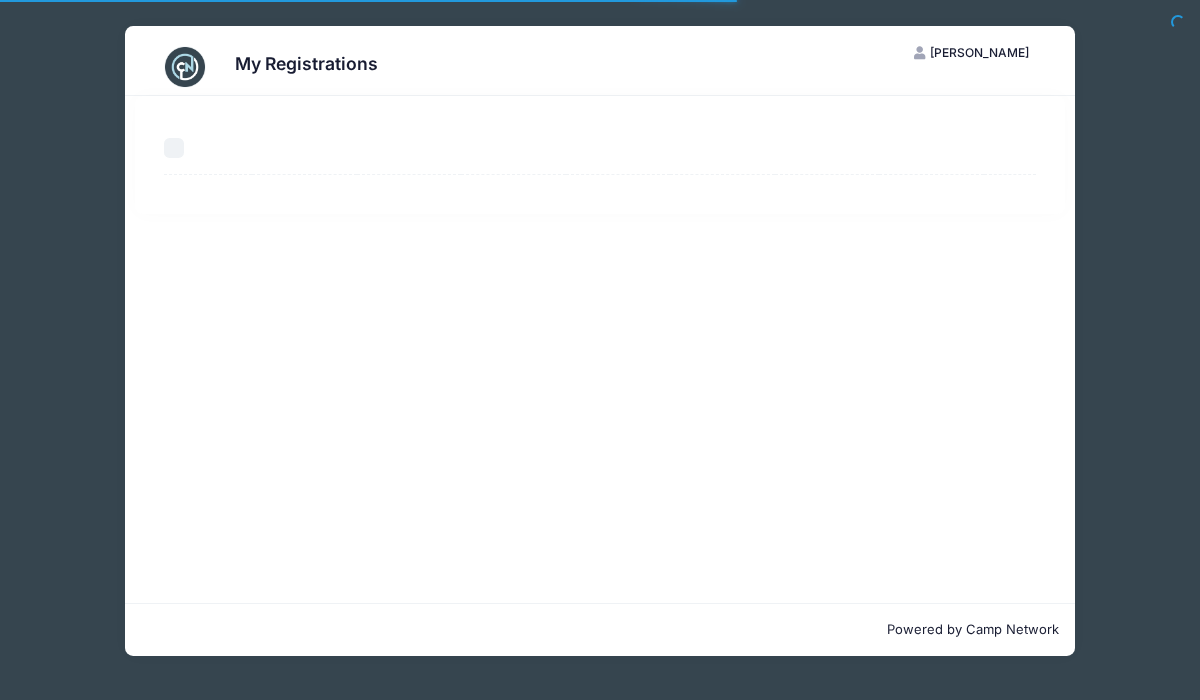 select on "50" 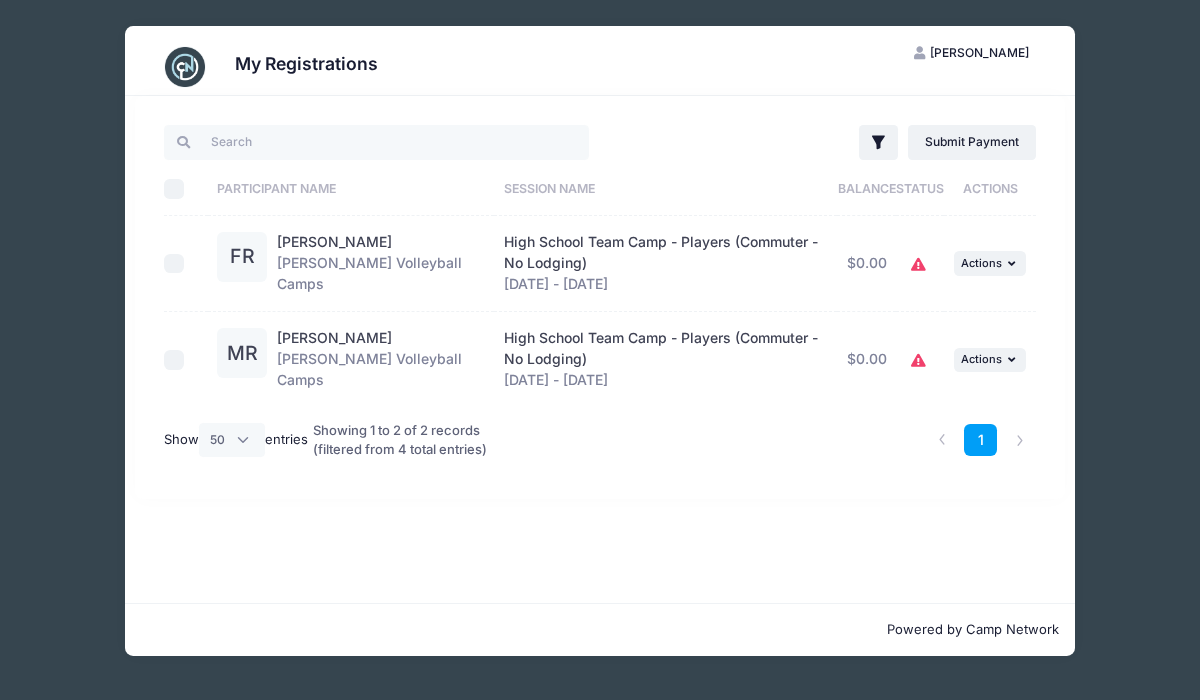 click 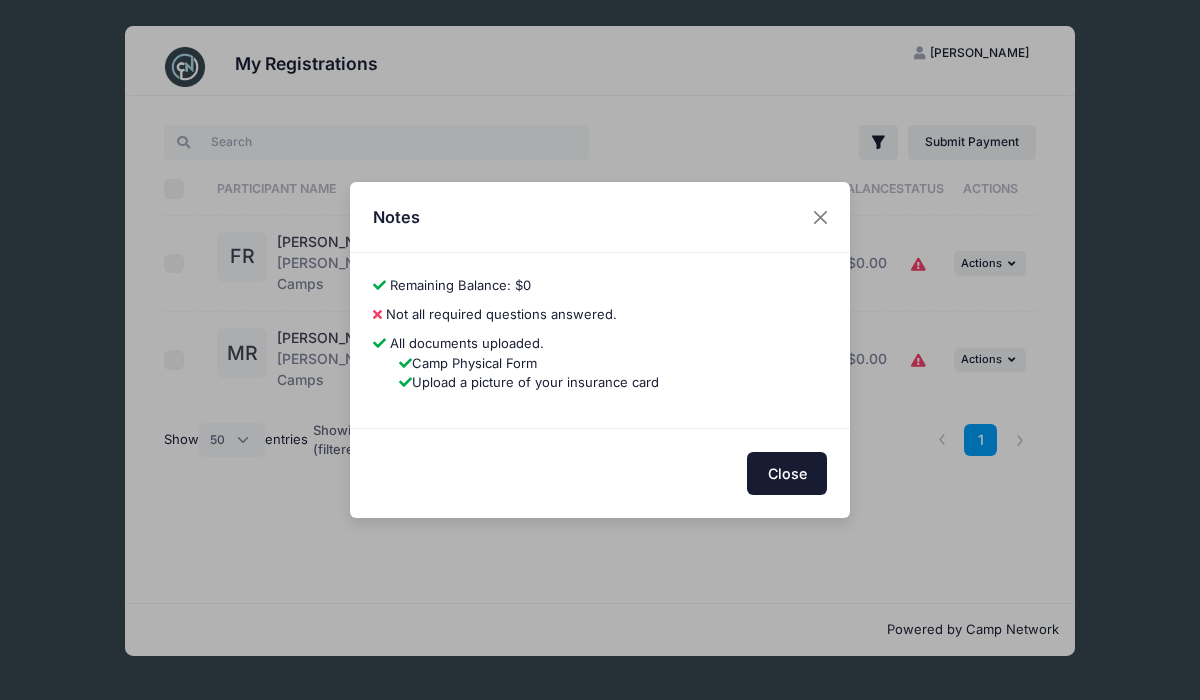 click on "Close" at bounding box center [787, 473] 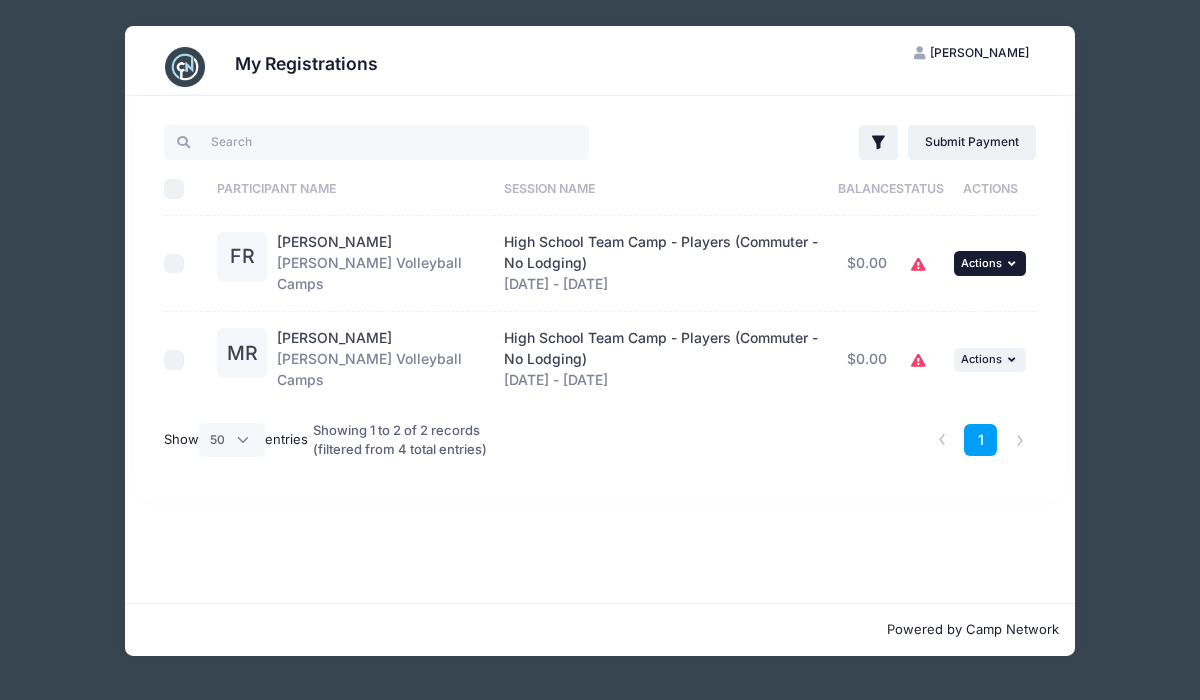 click on "Actions" at bounding box center (981, 263) 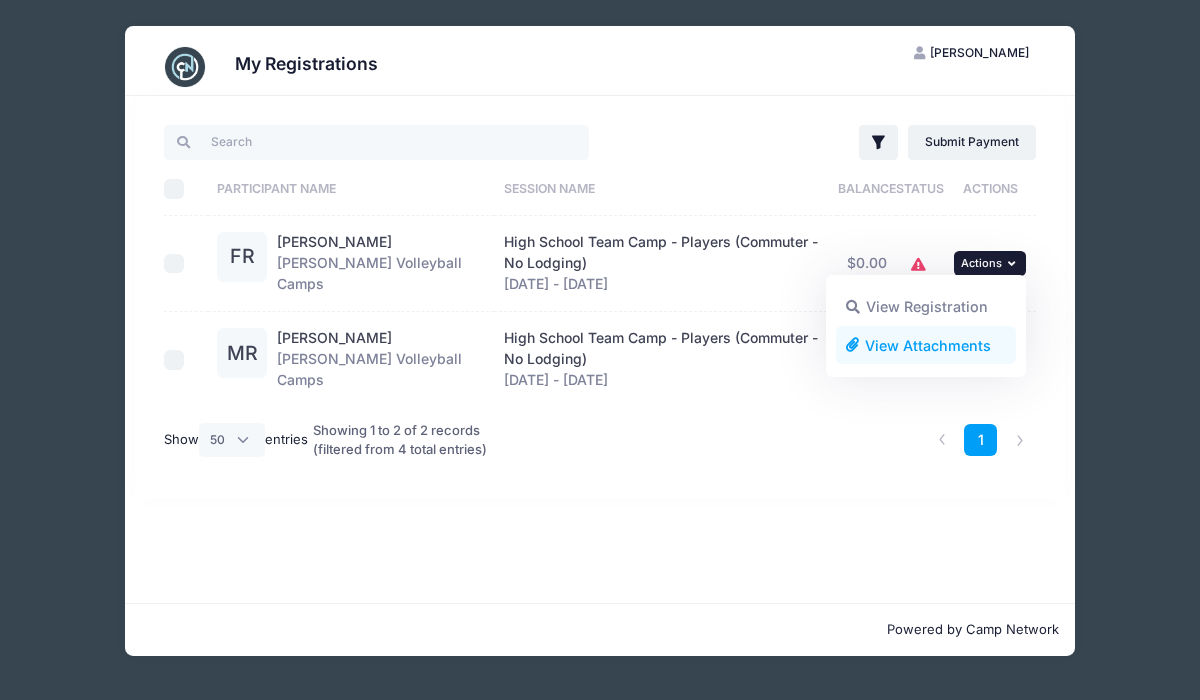 click on "View Attachments" at bounding box center [926, 345] 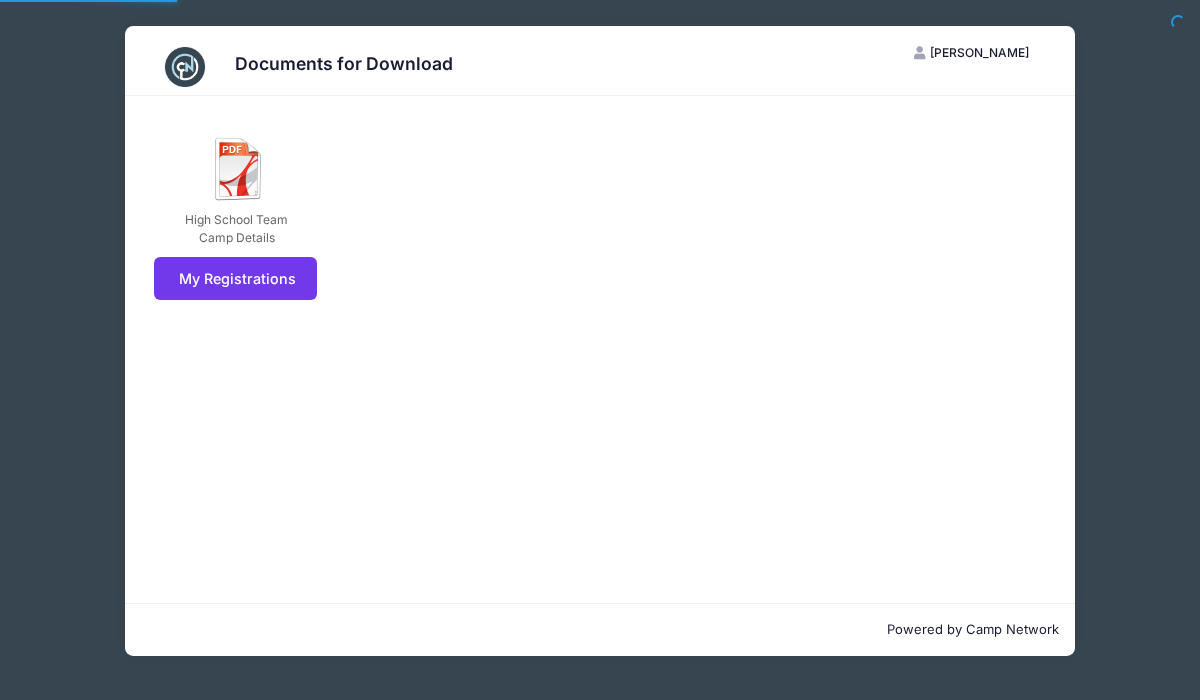 scroll, scrollTop: 0, scrollLeft: 0, axis: both 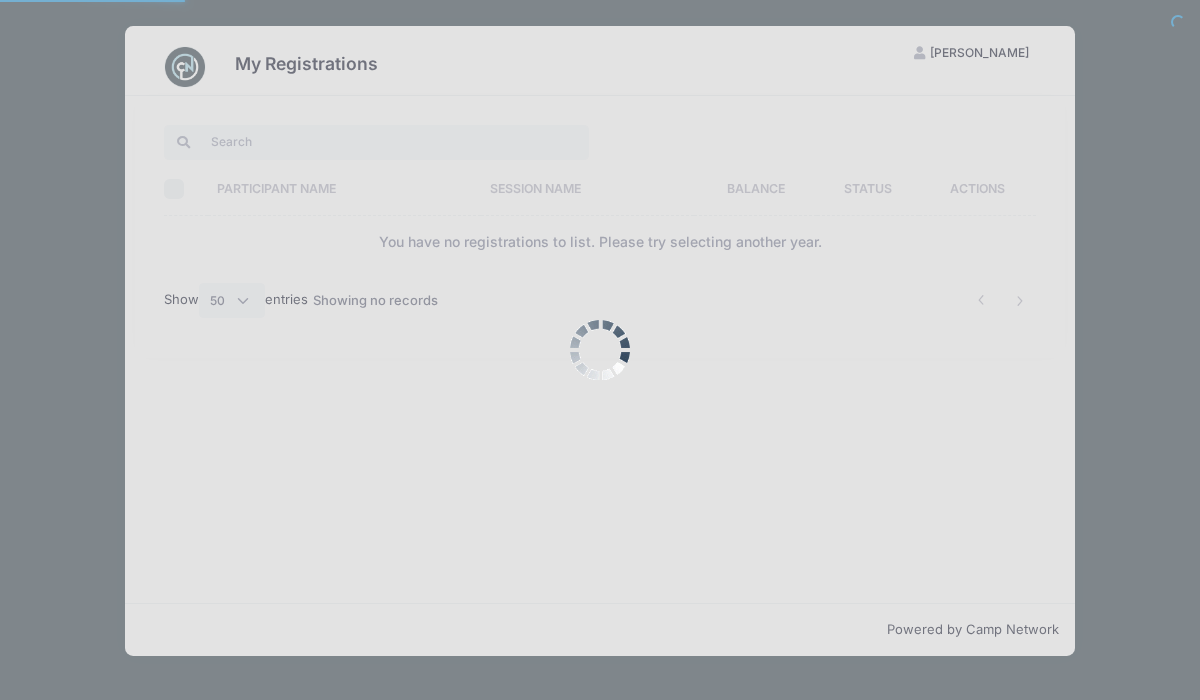 select on "50" 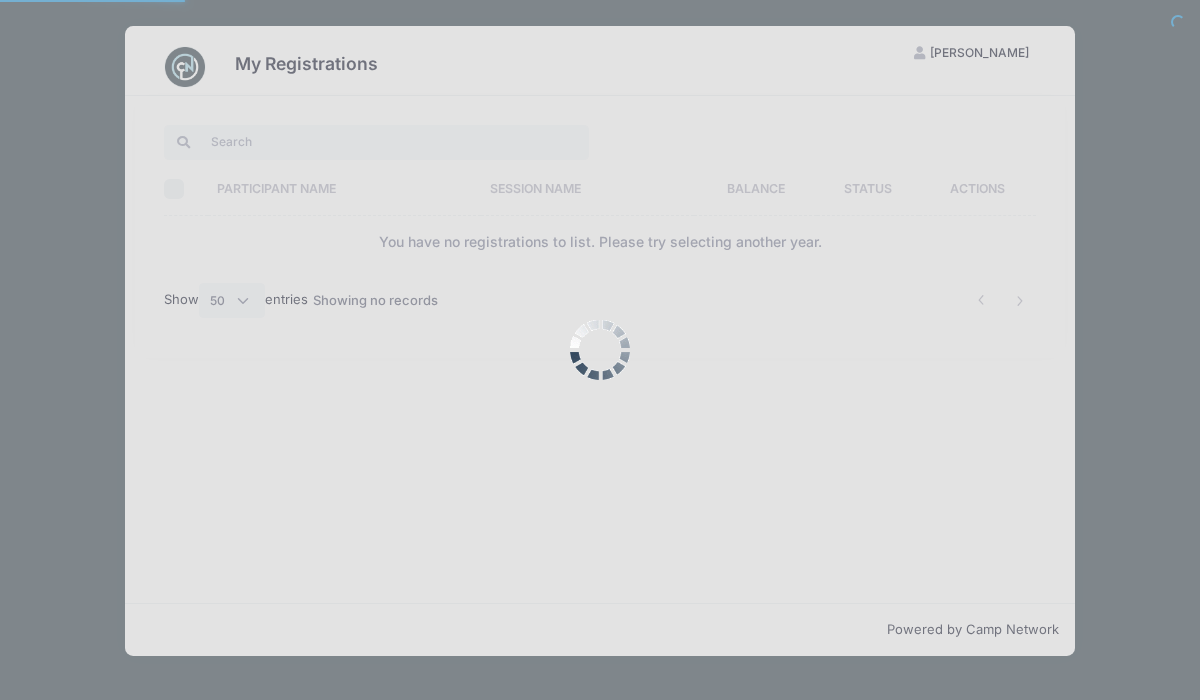 scroll, scrollTop: 0, scrollLeft: 0, axis: both 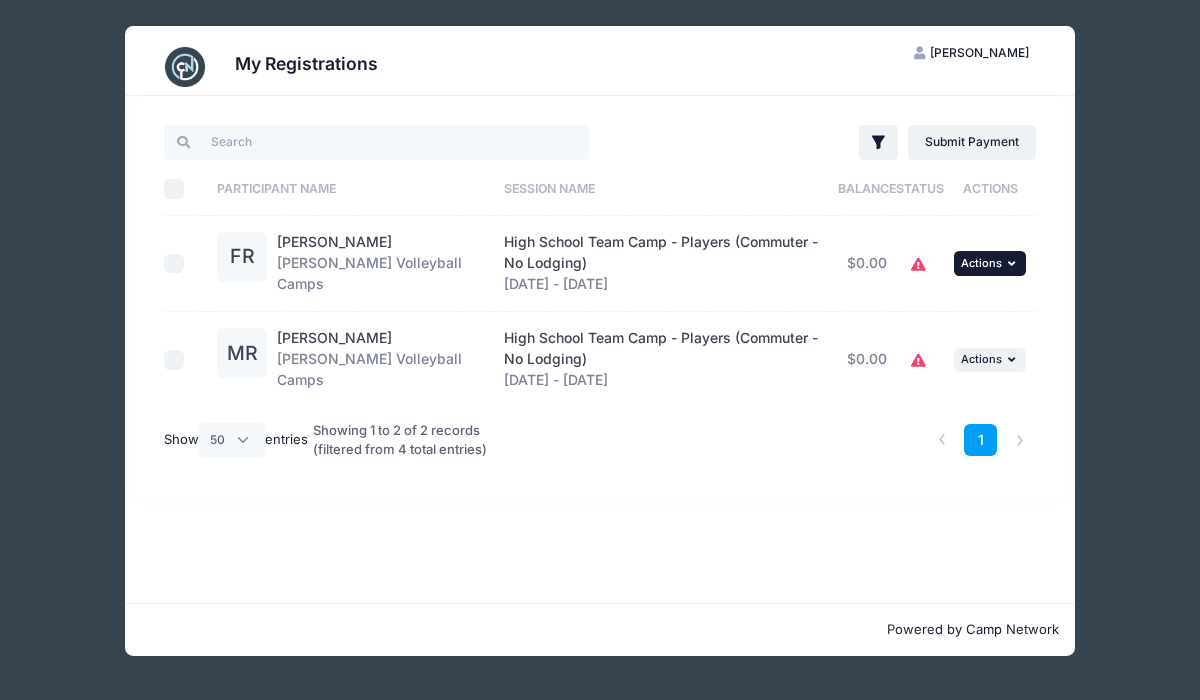 click on "Actions" at bounding box center (981, 263) 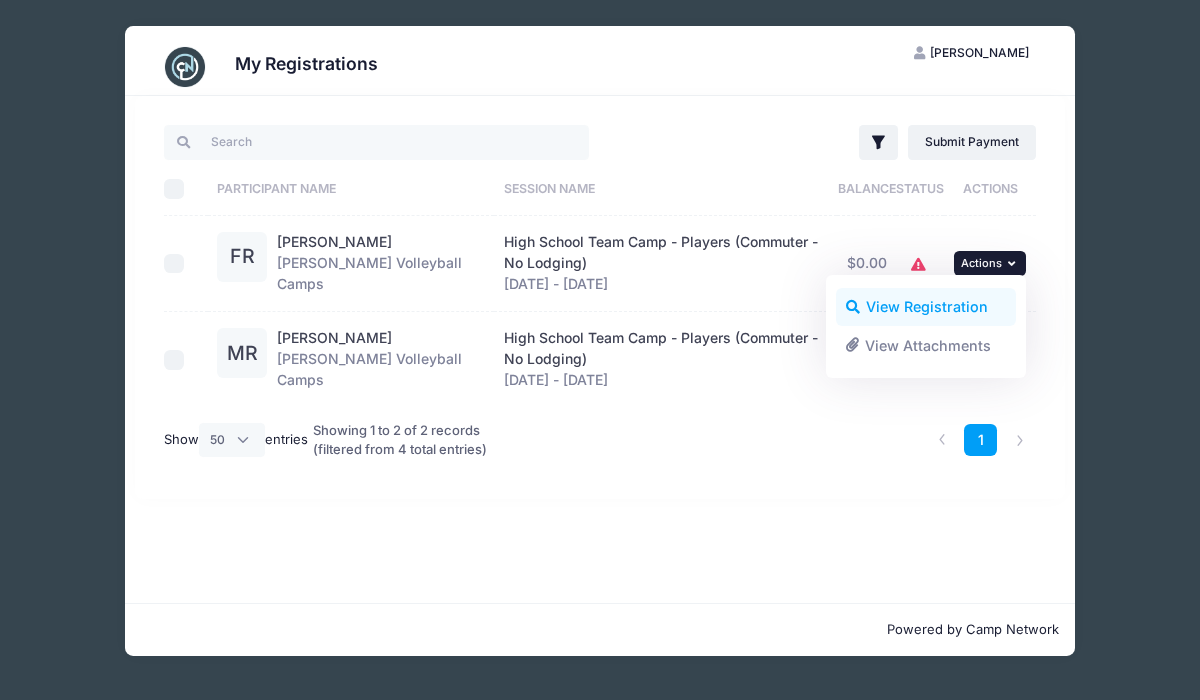 click on "View Registration" at bounding box center (926, 307) 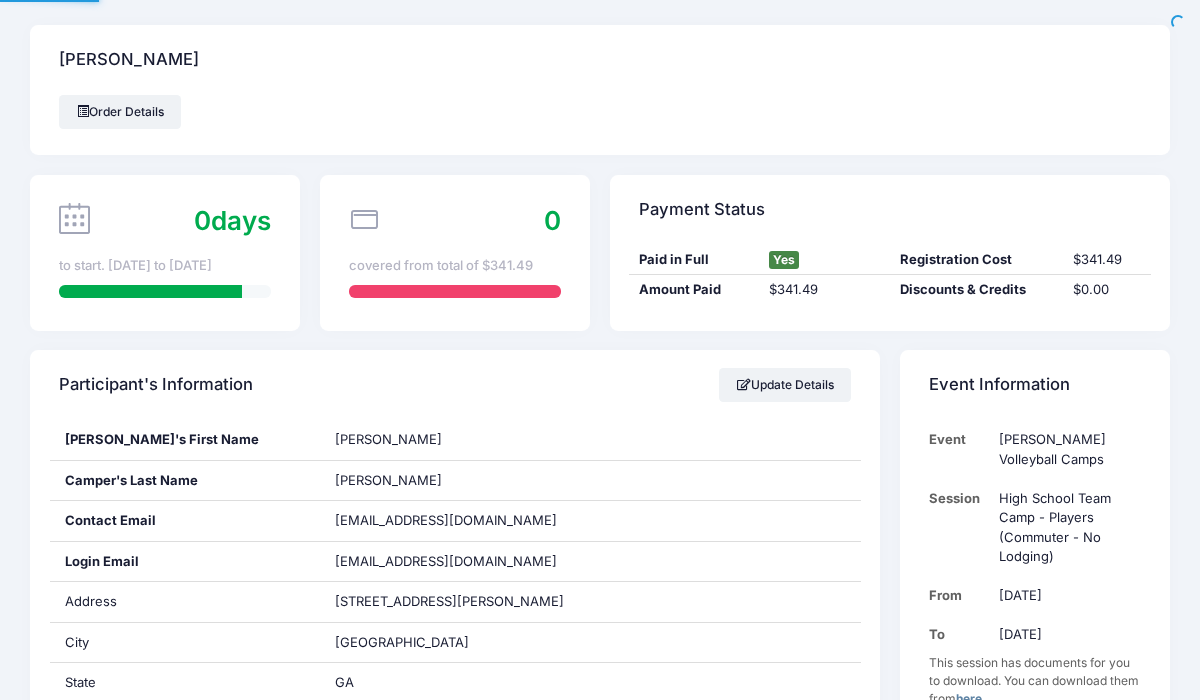 scroll, scrollTop: 0, scrollLeft: 0, axis: both 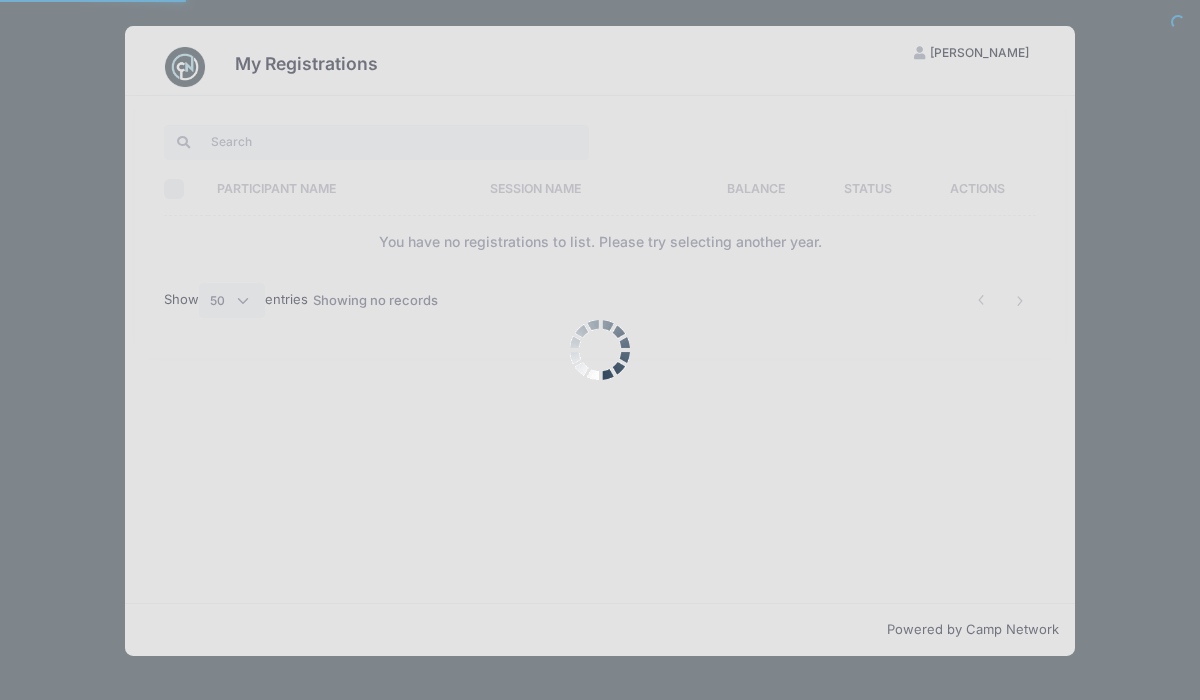 select on "50" 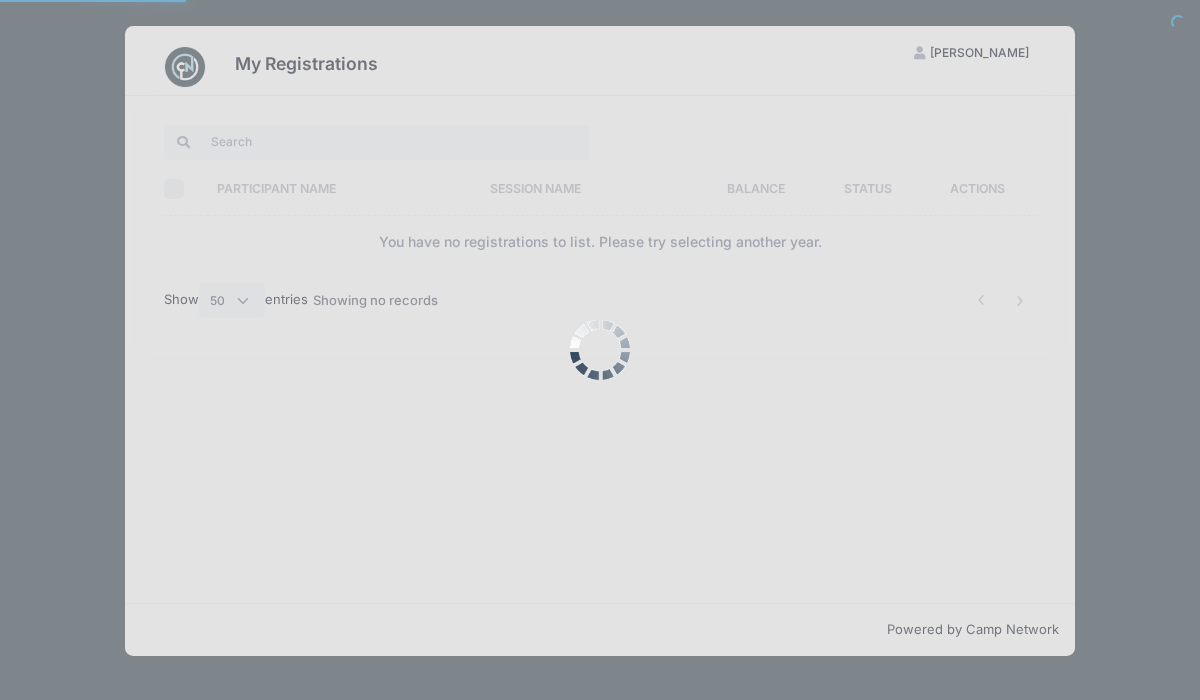 scroll, scrollTop: 0, scrollLeft: 0, axis: both 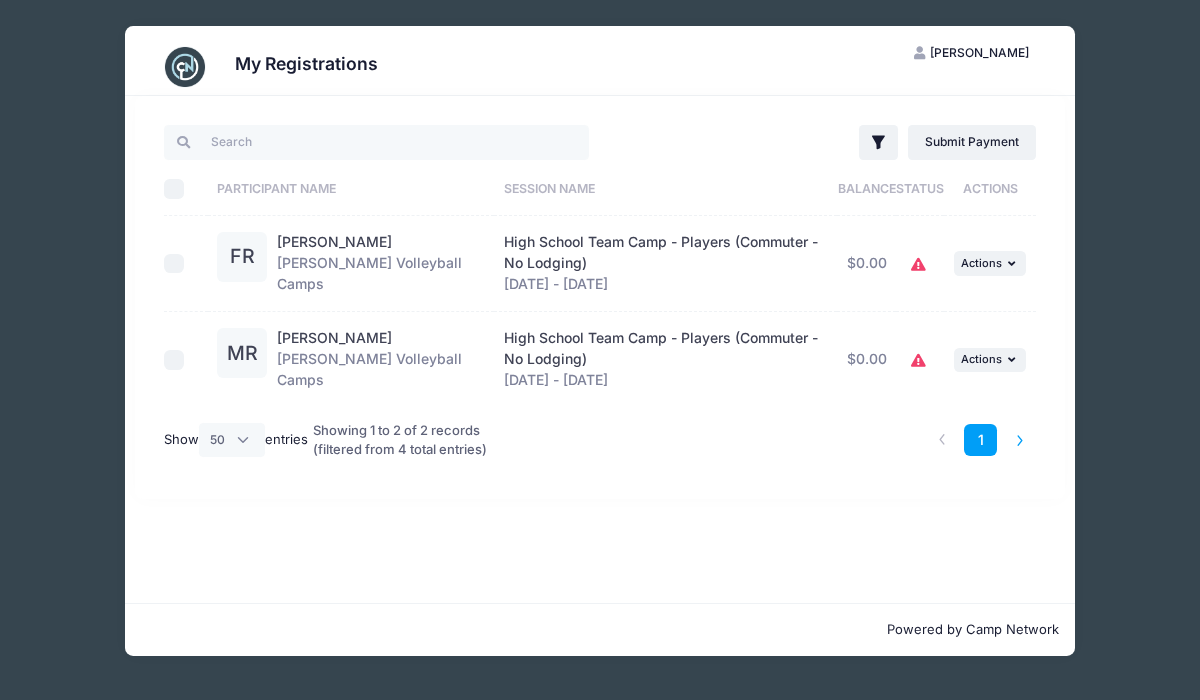 click at bounding box center [1019, 440] 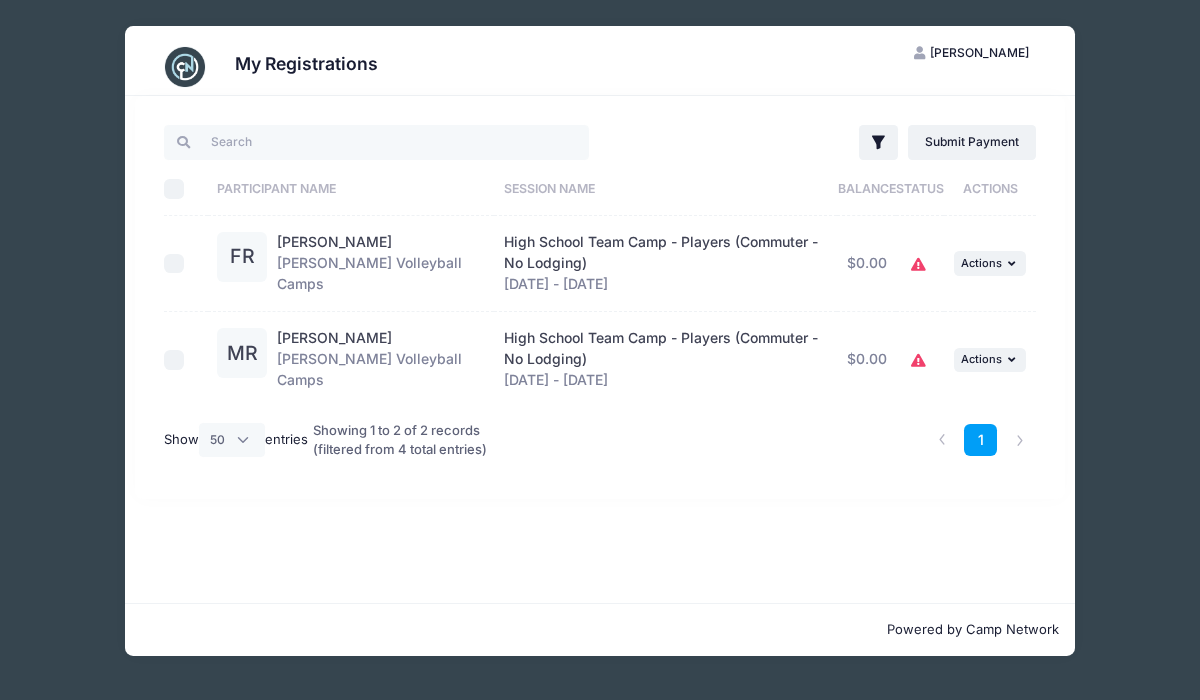 click 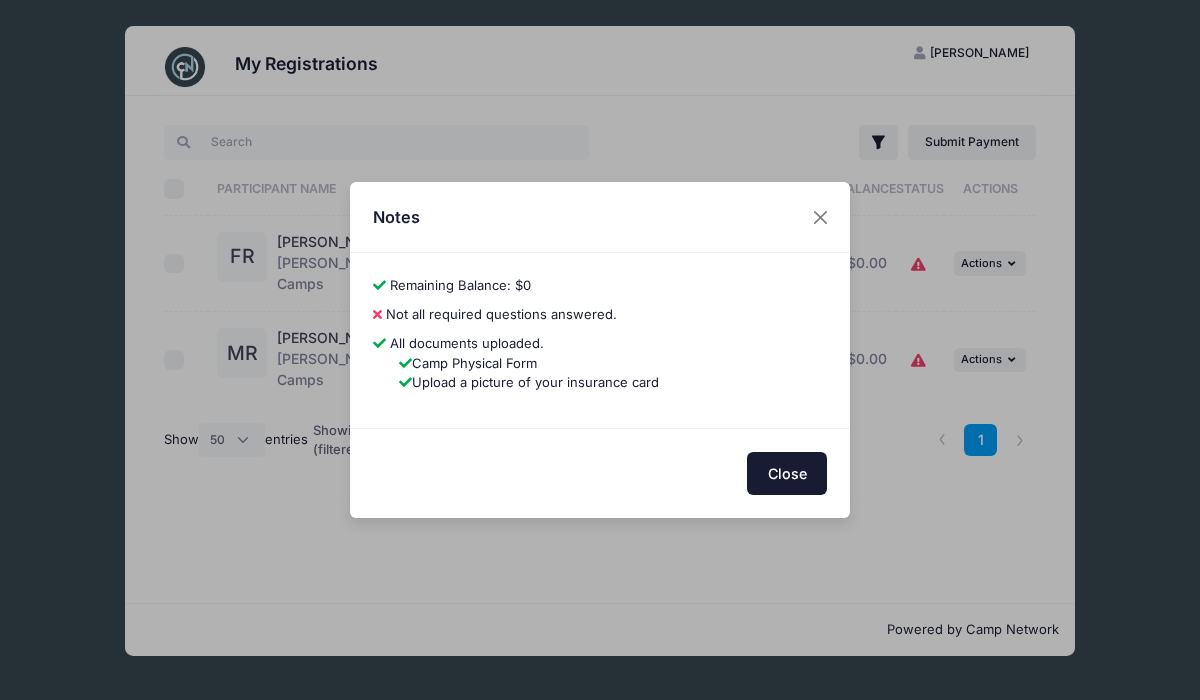 click on "Close" at bounding box center [787, 473] 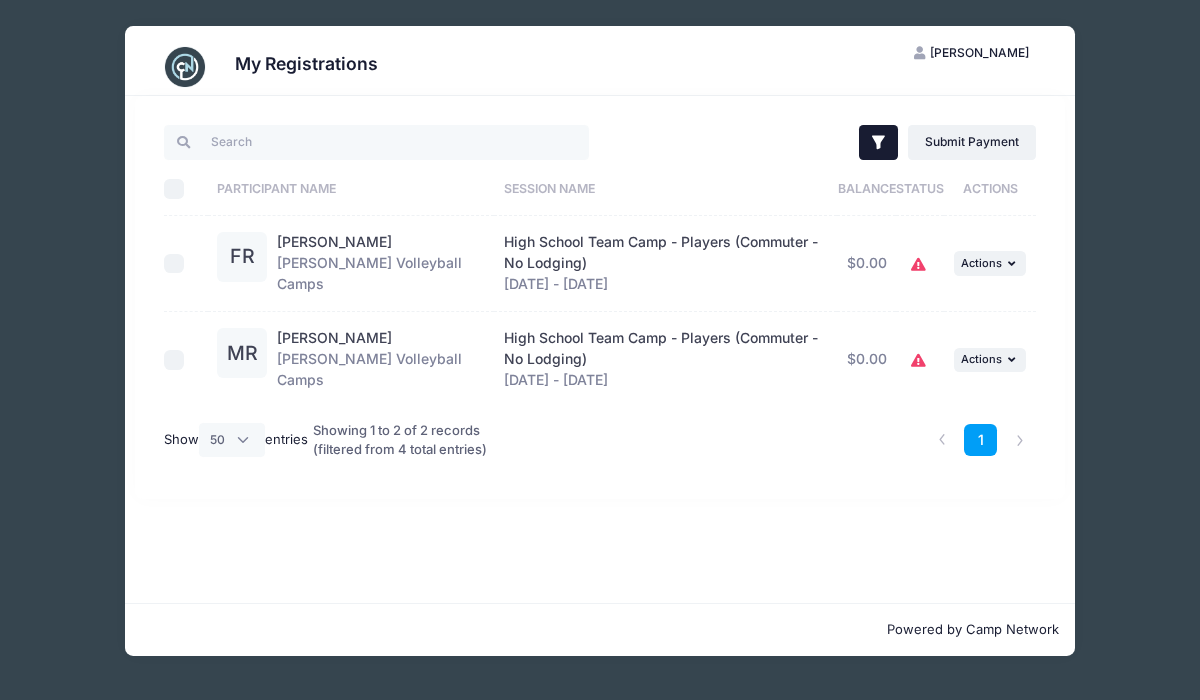 click on "Filter" at bounding box center [878, 142] 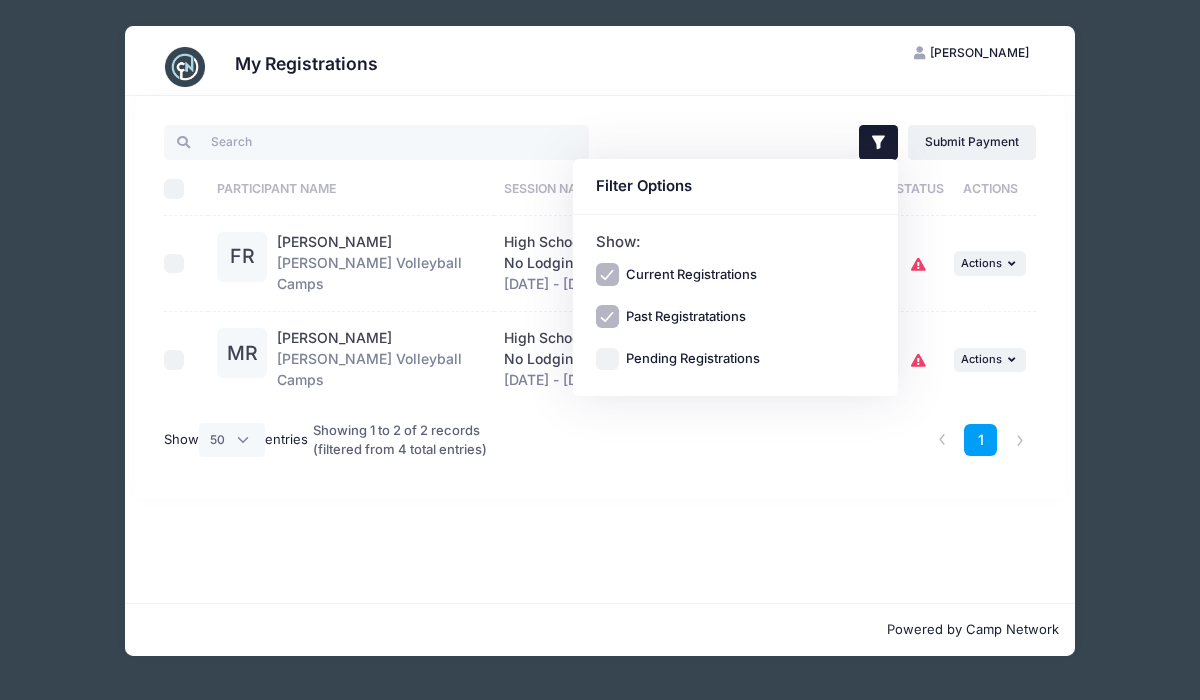 click on "Filter
Filter Options
Show:
Current Registrations
Past Registratations
Pending Registrations
Actions      Submit Payment
Upload Required Documents
Pending Documents
eSignatures Submit Payment
Select All" at bounding box center (600, 297) 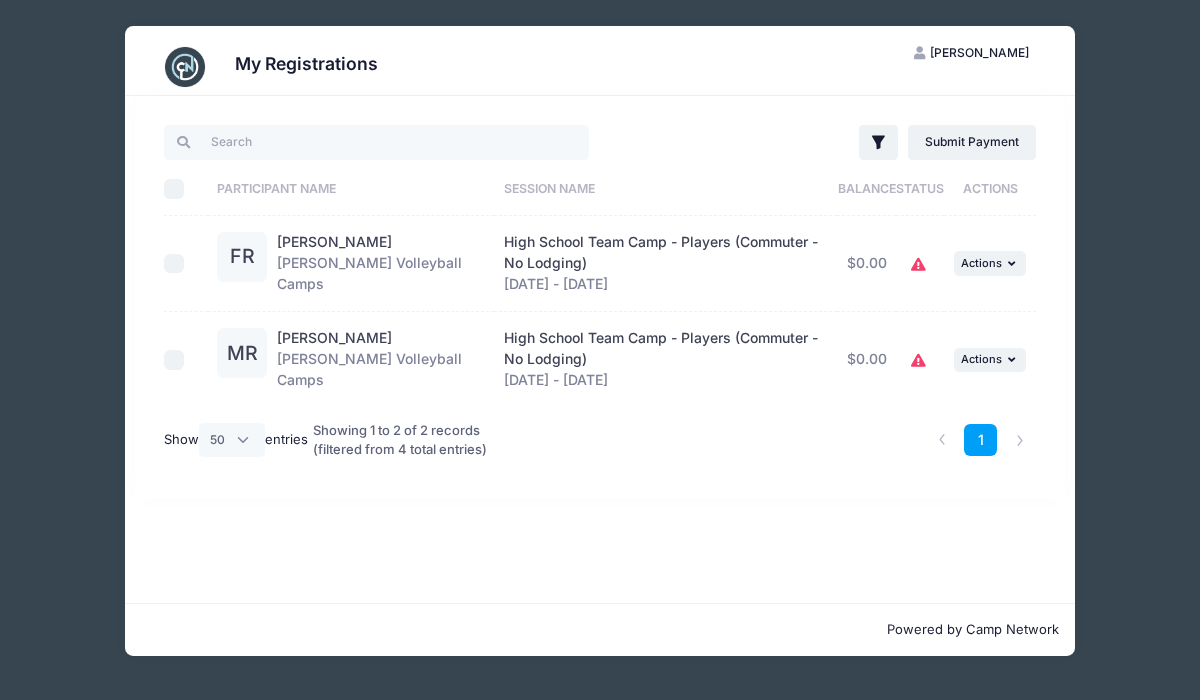 click 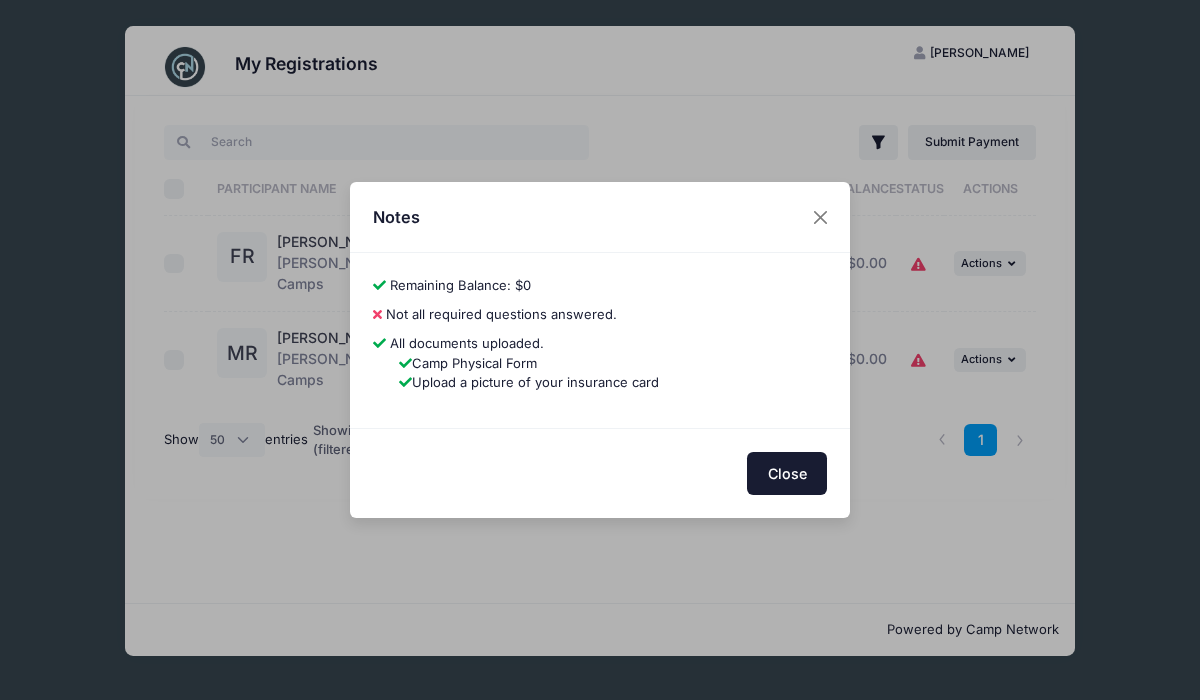 click on "Close" at bounding box center (787, 473) 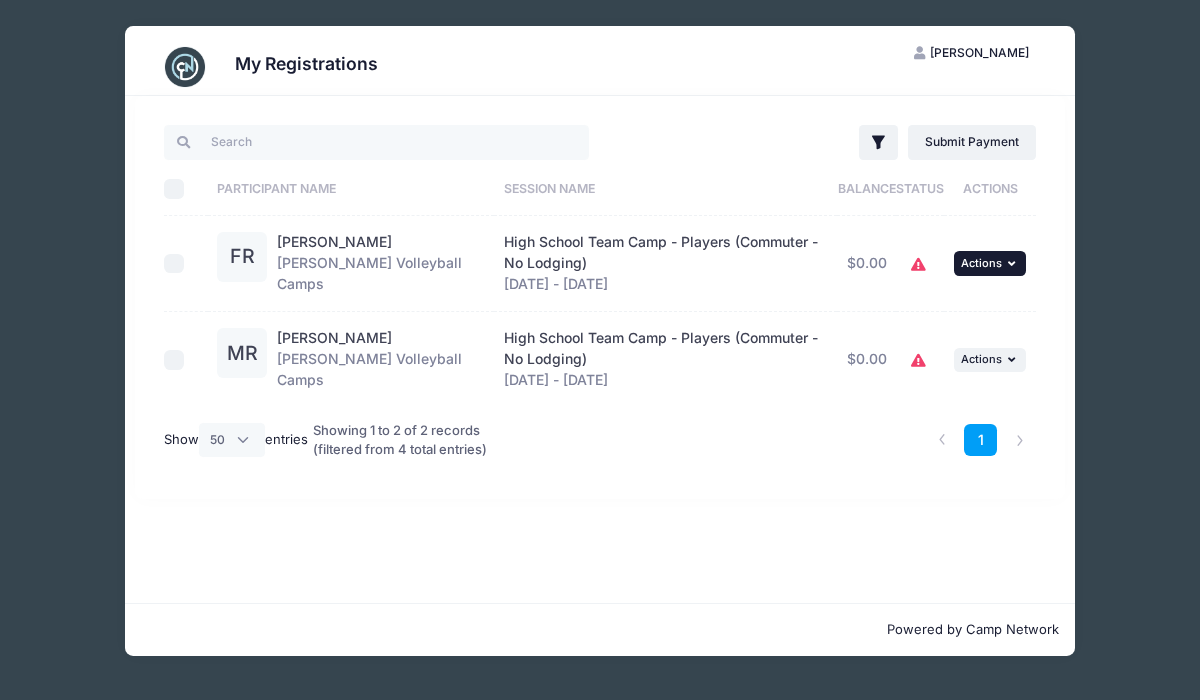 click on "... Actions" at bounding box center [990, 263] 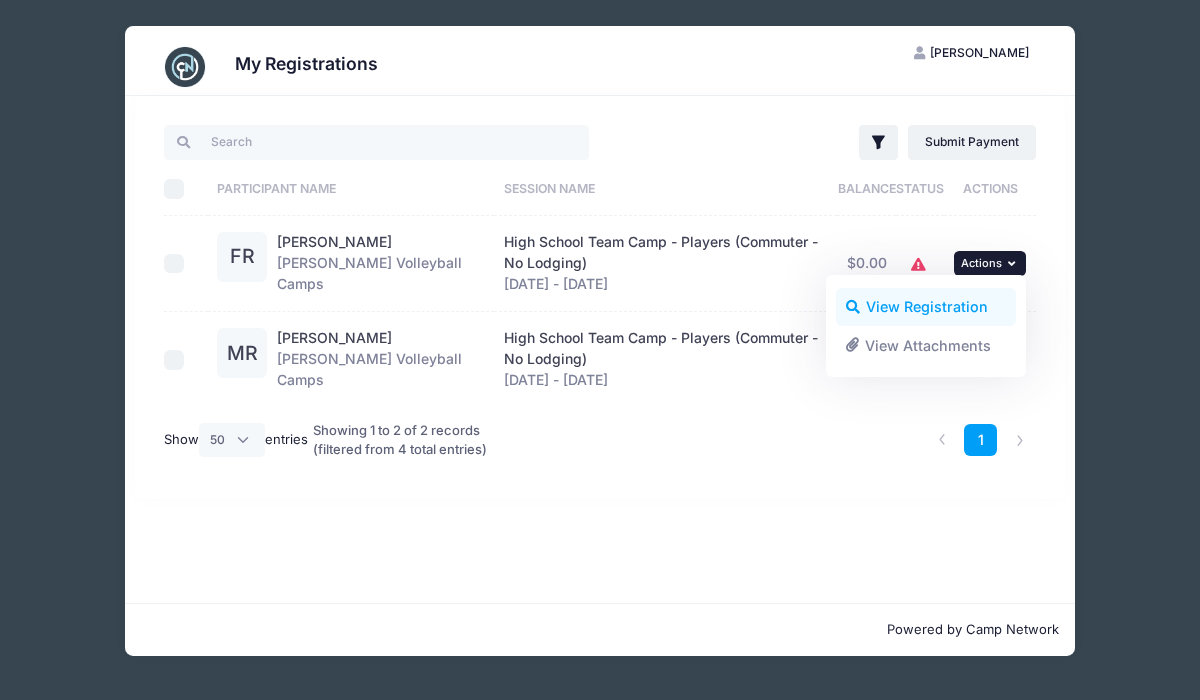 click on "View Registration" at bounding box center (926, 307) 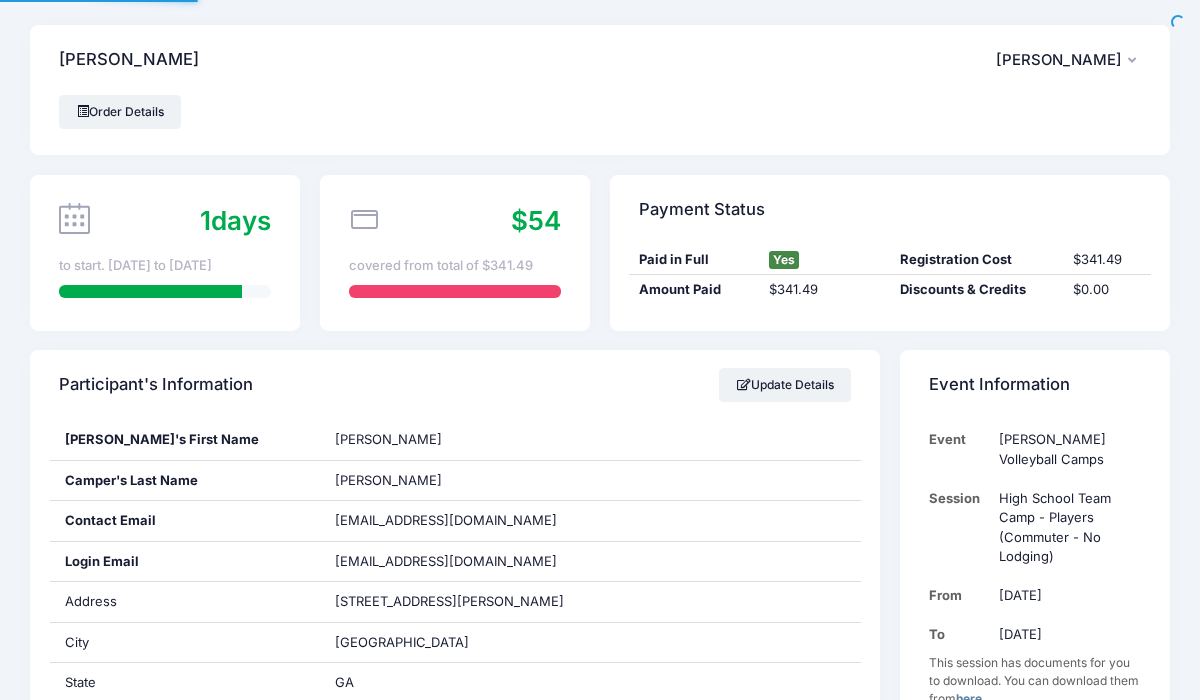 scroll, scrollTop: 0, scrollLeft: 0, axis: both 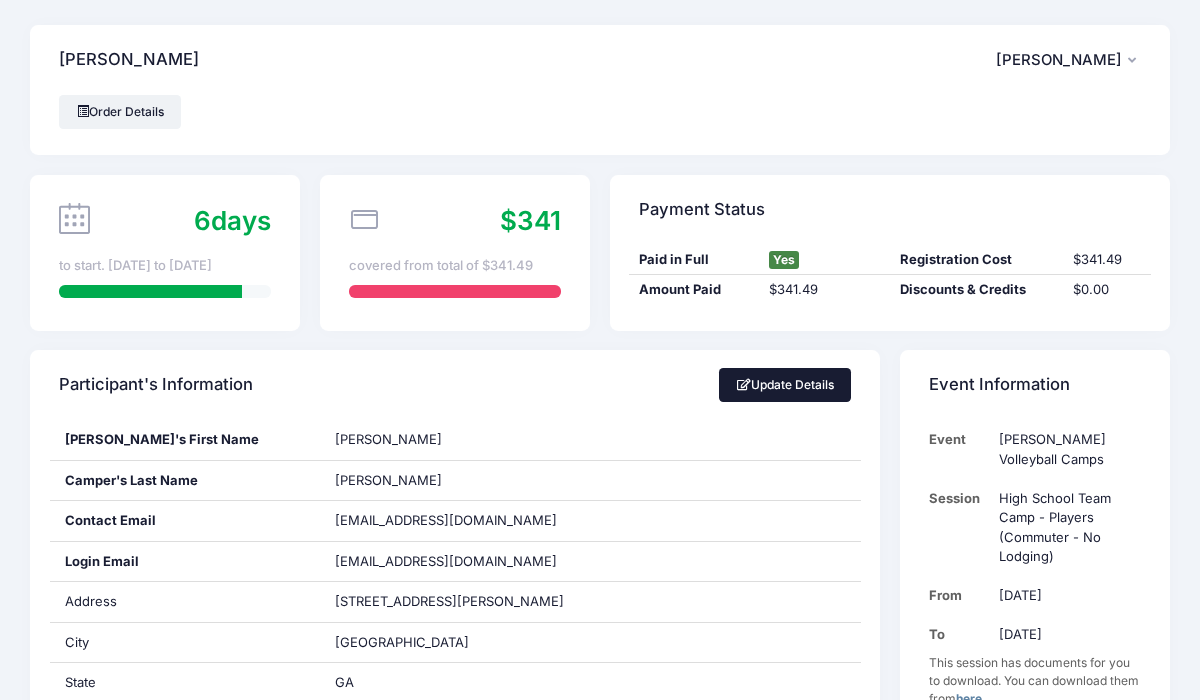 click on "Update Details" at bounding box center (785, 385) 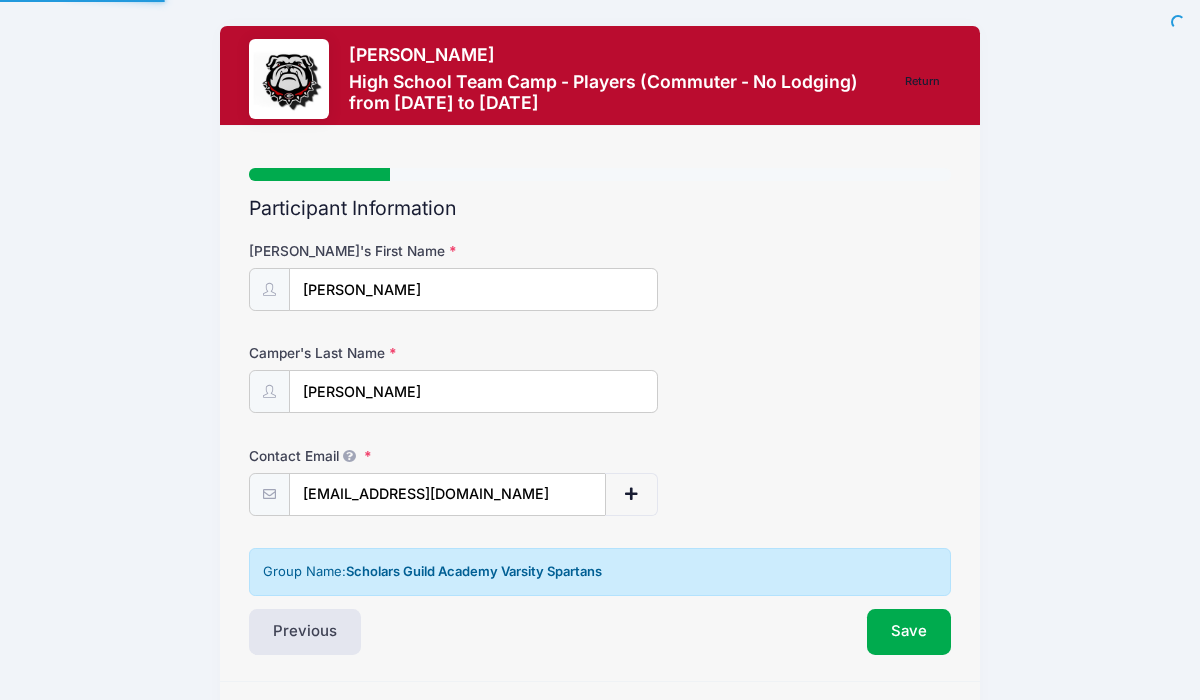 scroll, scrollTop: 0, scrollLeft: 0, axis: both 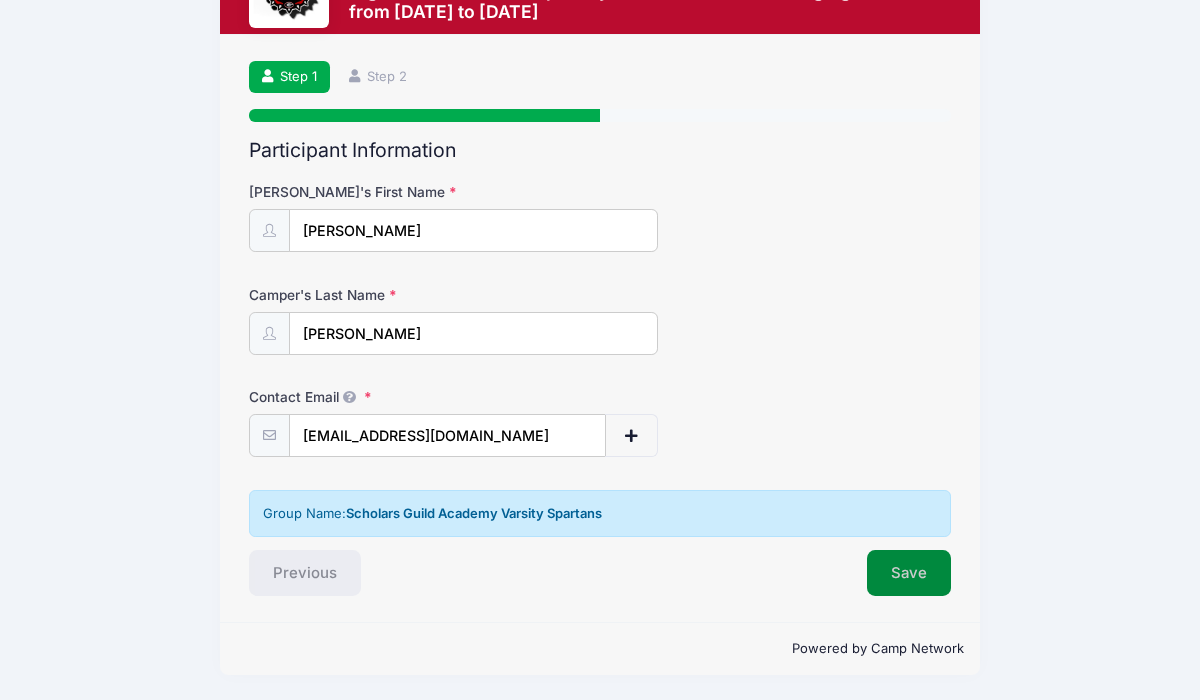 click on "Save" at bounding box center [909, 573] 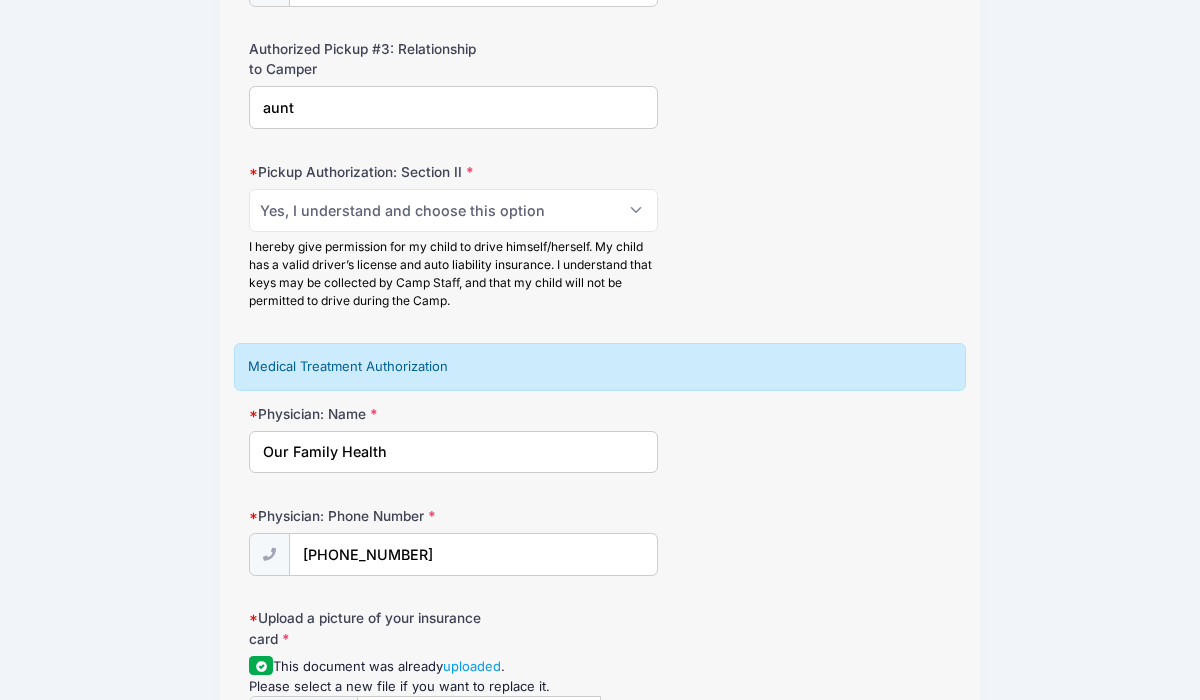 scroll, scrollTop: 4764, scrollLeft: 0, axis: vertical 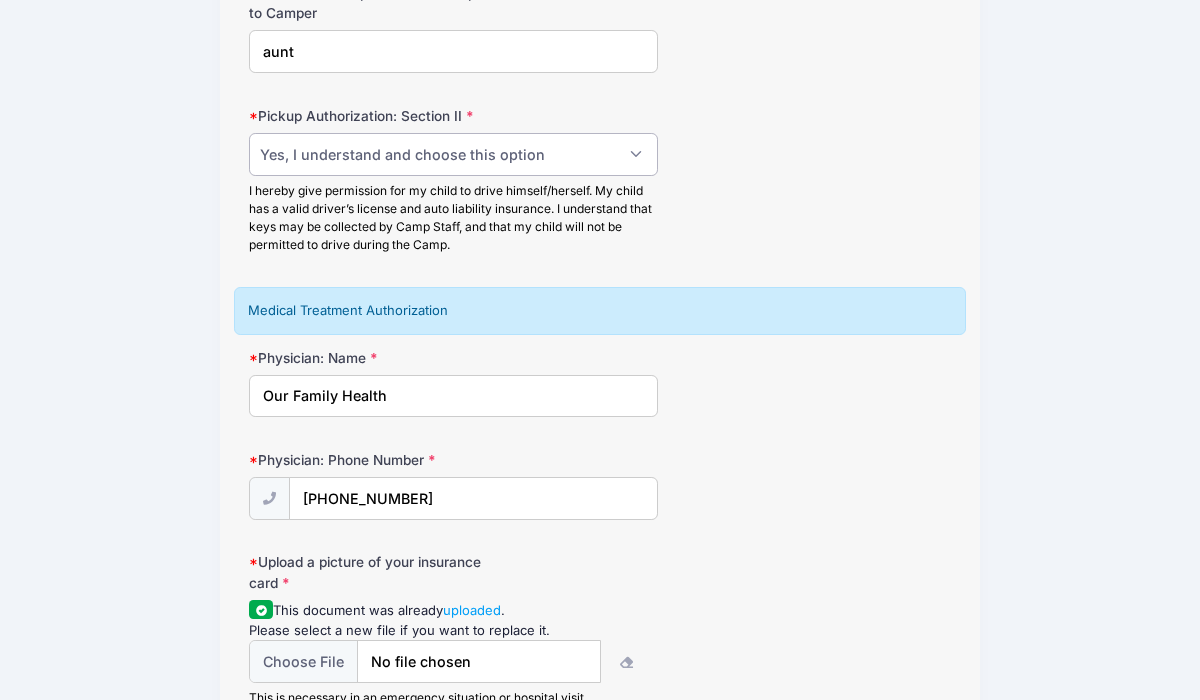 click on "Please Select Yes, I understand and choose this option
No, please see Section I." at bounding box center (453, 154) 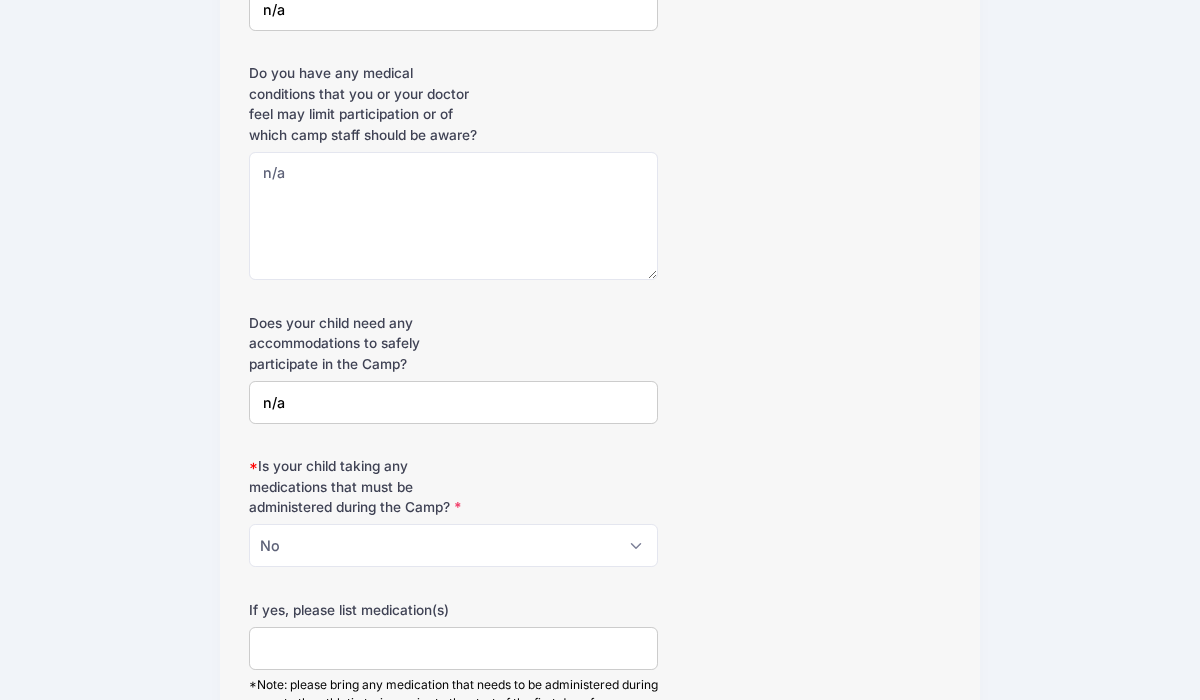 scroll, scrollTop: 5883, scrollLeft: 0, axis: vertical 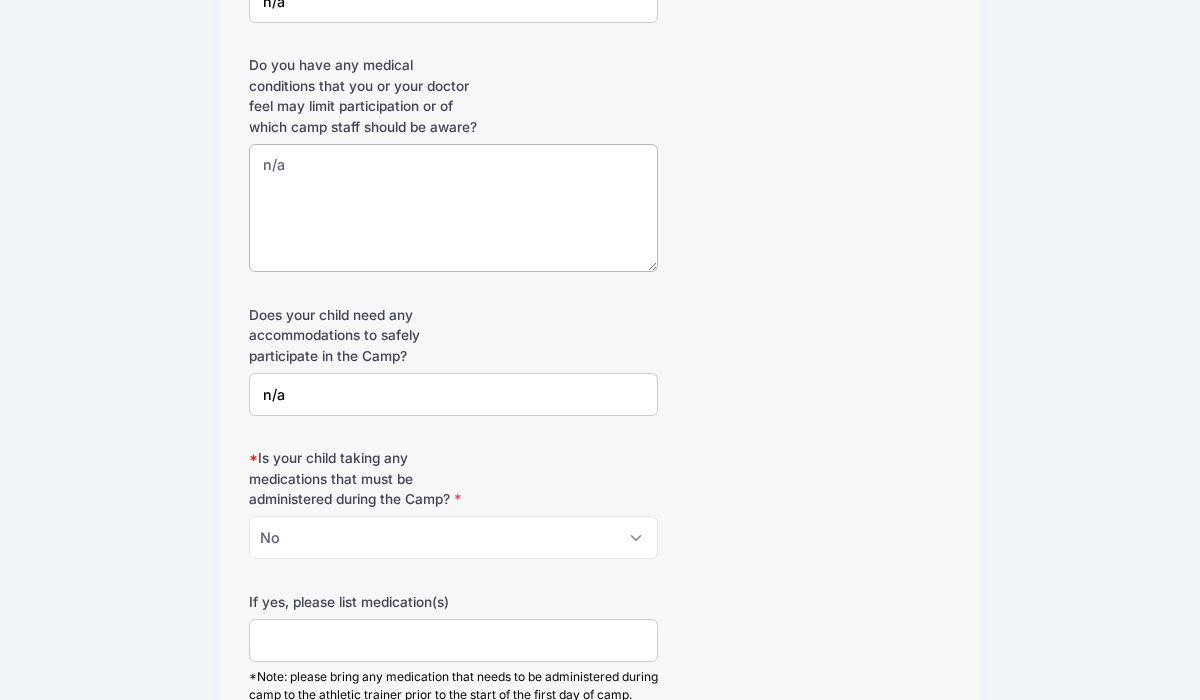 click on "n/a" at bounding box center (453, 208) 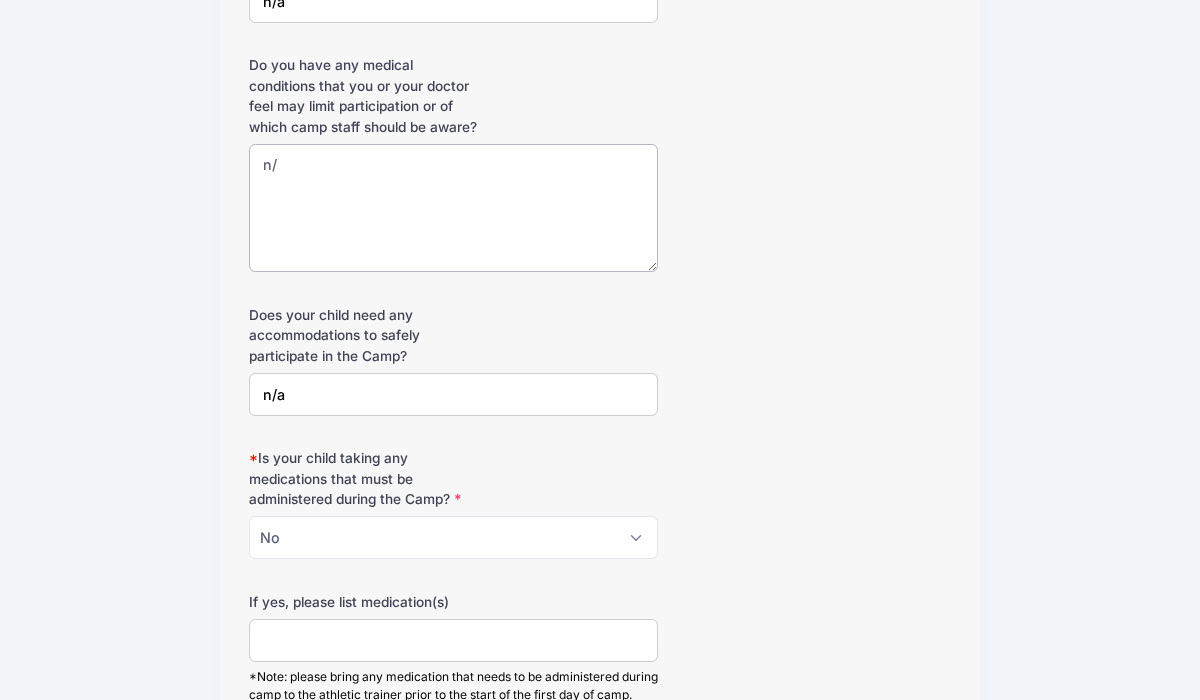 type on "n" 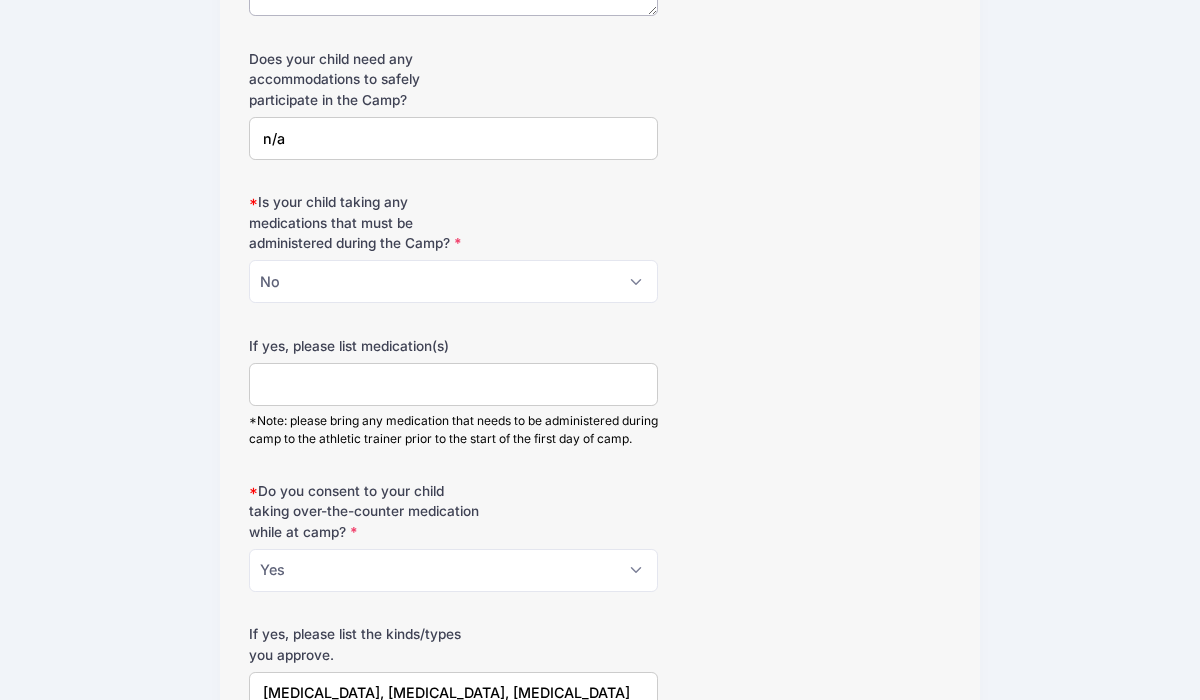 scroll, scrollTop: 6146, scrollLeft: 0, axis: vertical 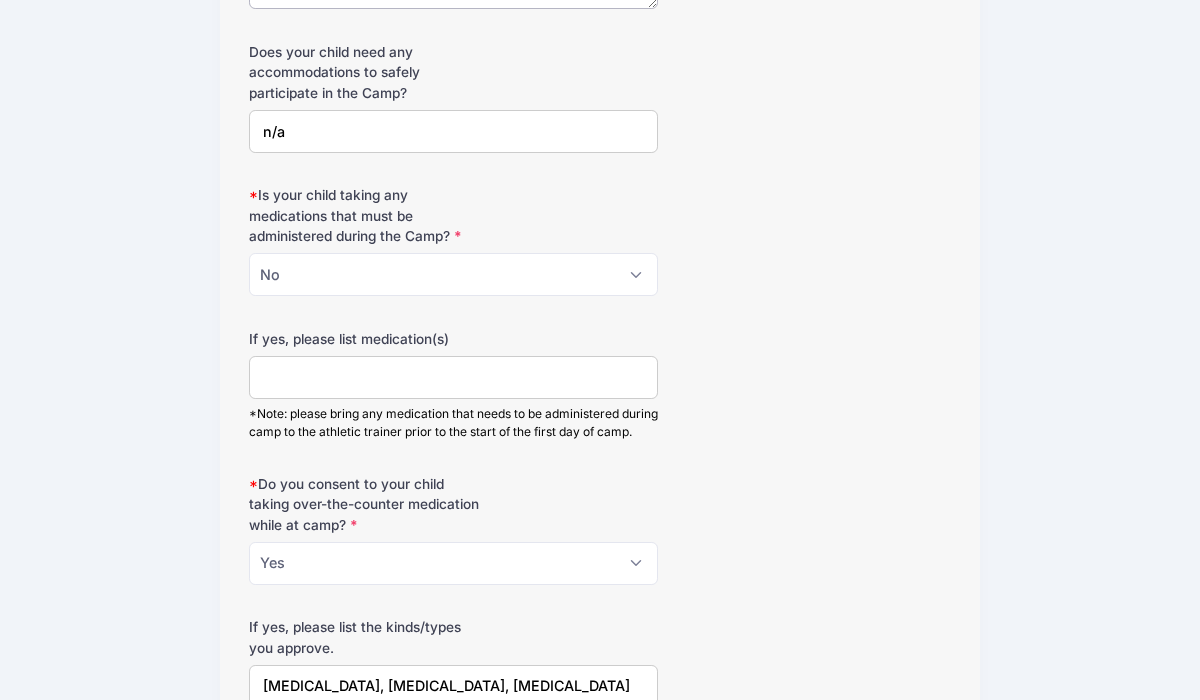 type on "none" 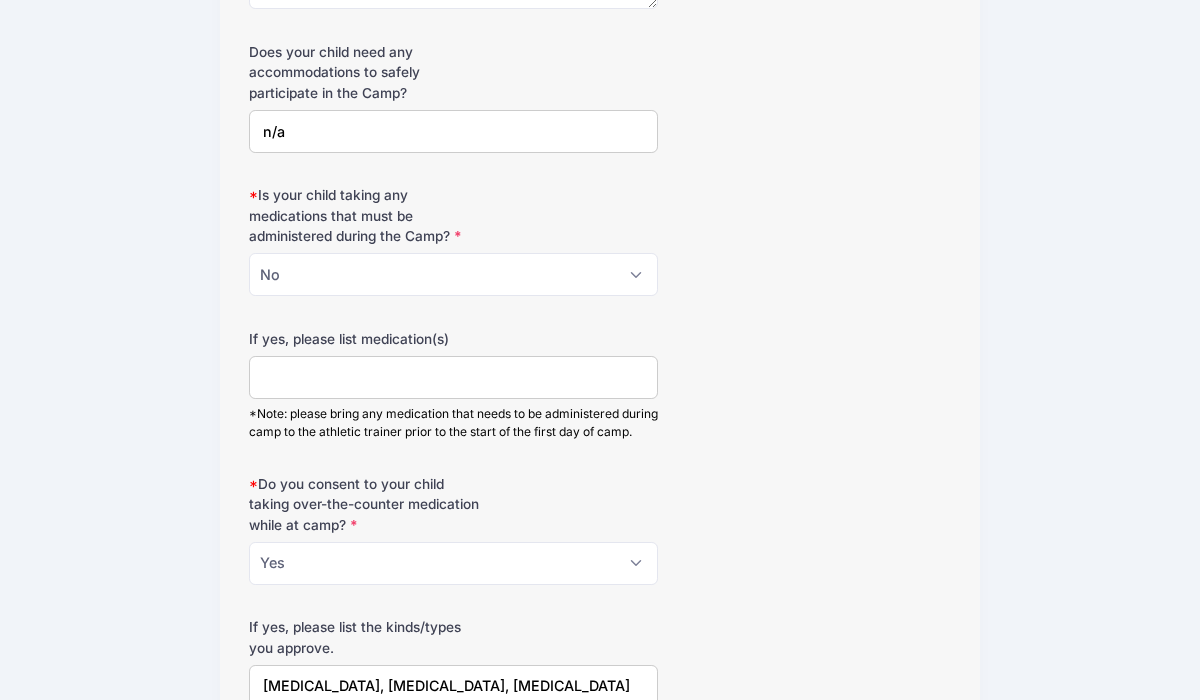 click on "If yes, please list medication(s)" at bounding box center [453, 377] 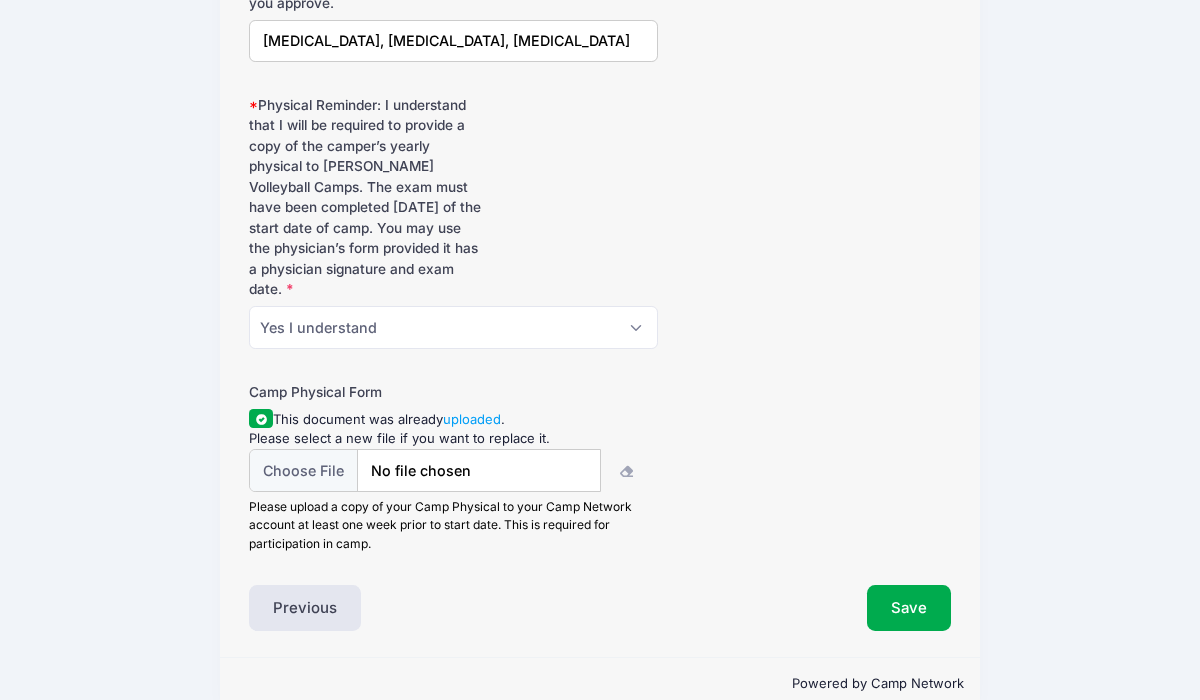 scroll, scrollTop: 6842, scrollLeft: 0, axis: vertical 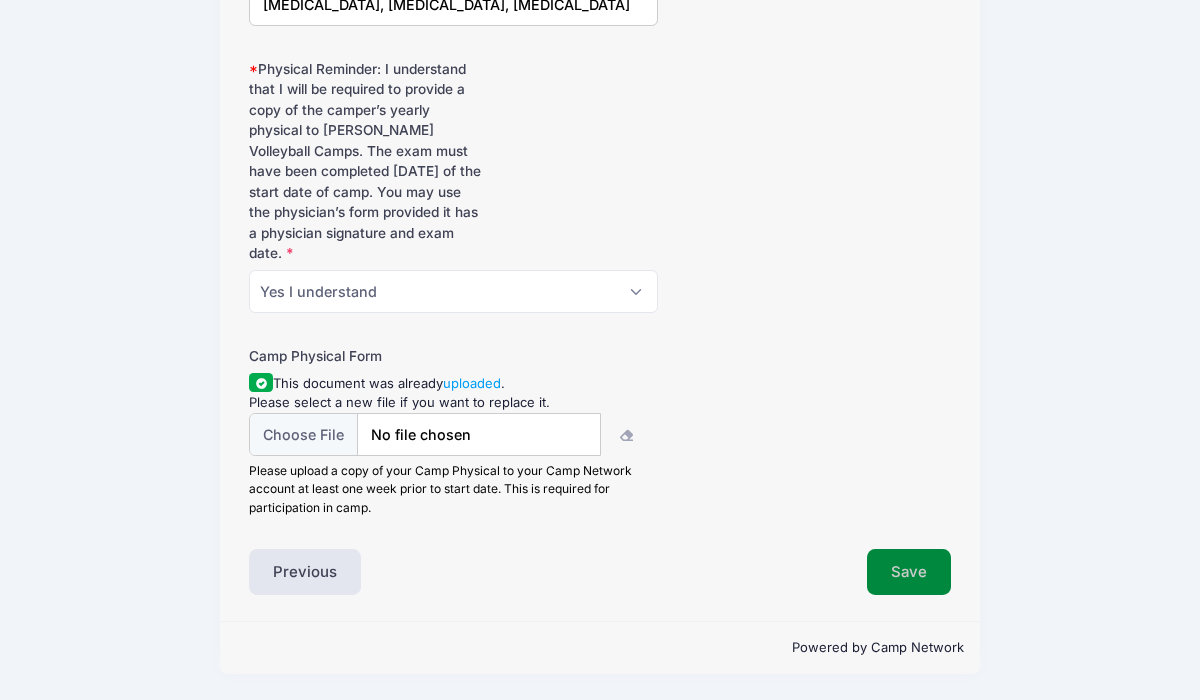 type on "none" 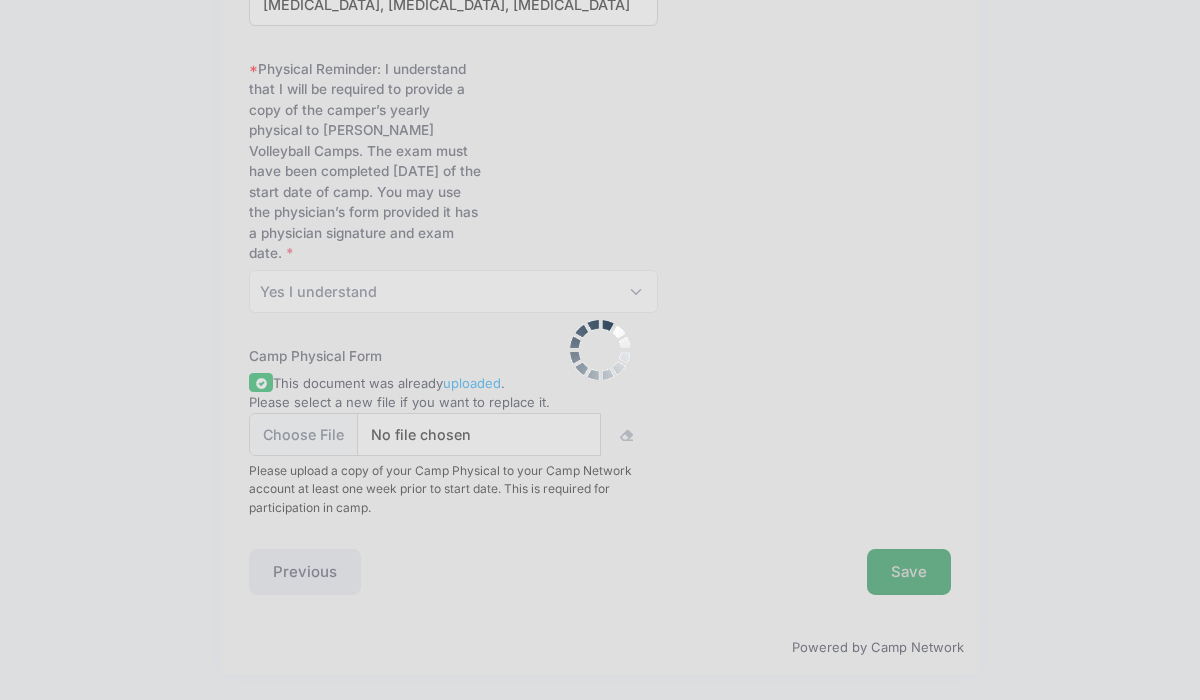 scroll, scrollTop: 0, scrollLeft: 0, axis: both 